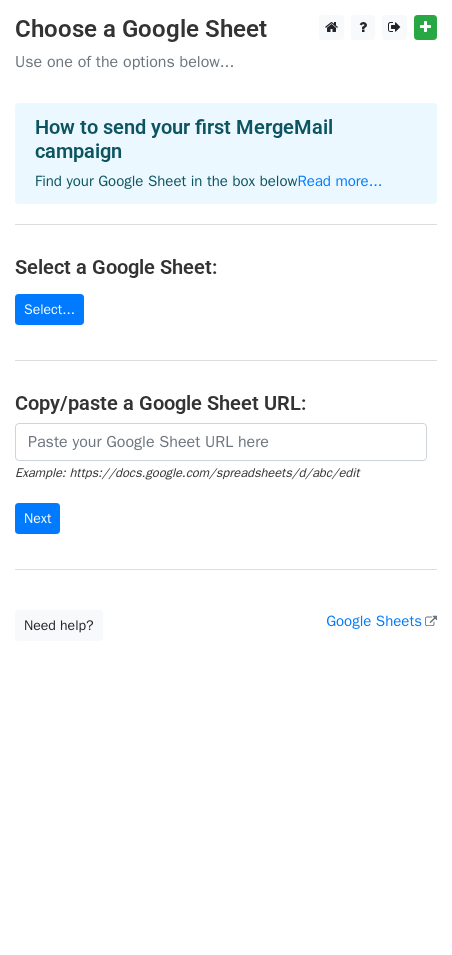 scroll, scrollTop: 0, scrollLeft: 0, axis: both 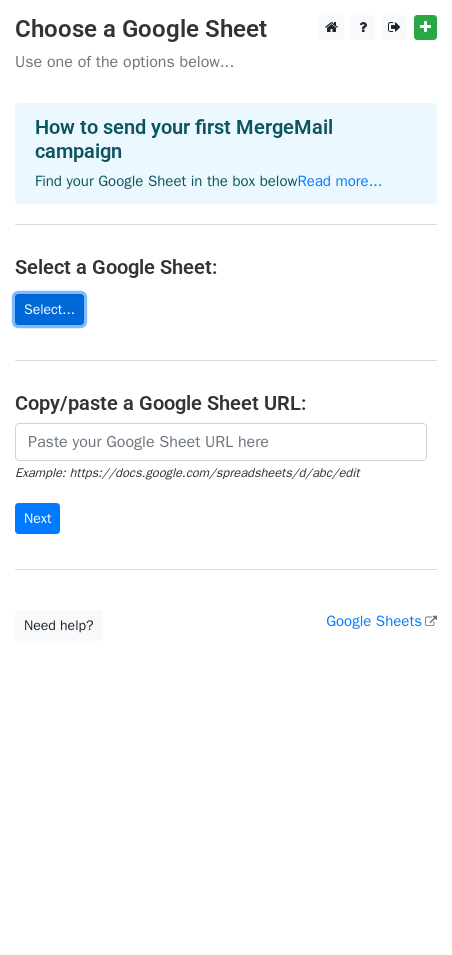 click on "Select..." at bounding box center [49, 309] 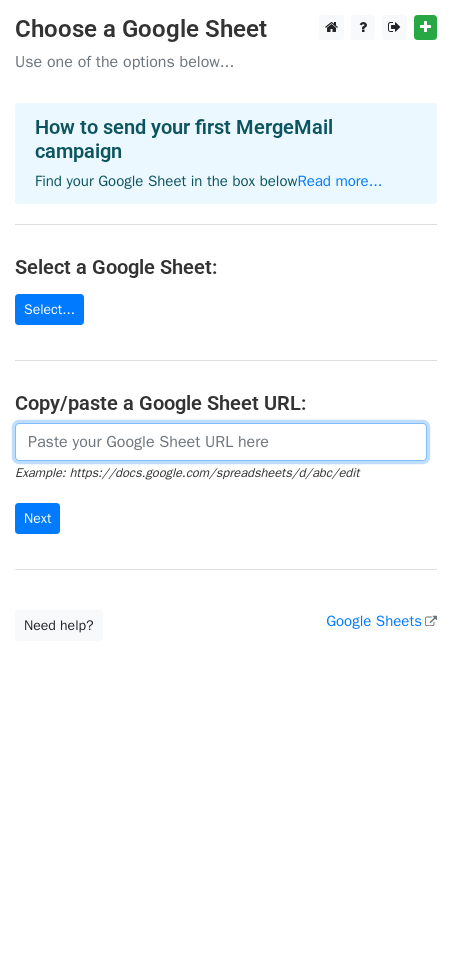 click at bounding box center [221, 442] 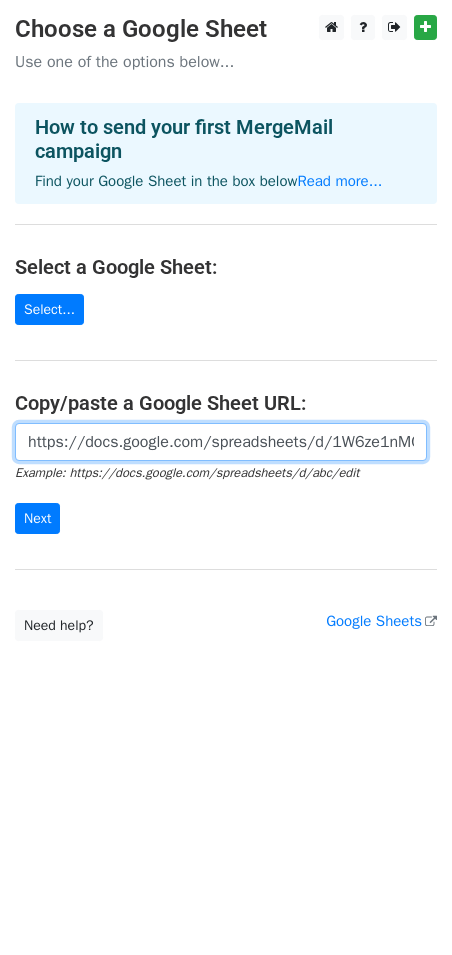 scroll, scrollTop: 0, scrollLeft: 450, axis: horizontal 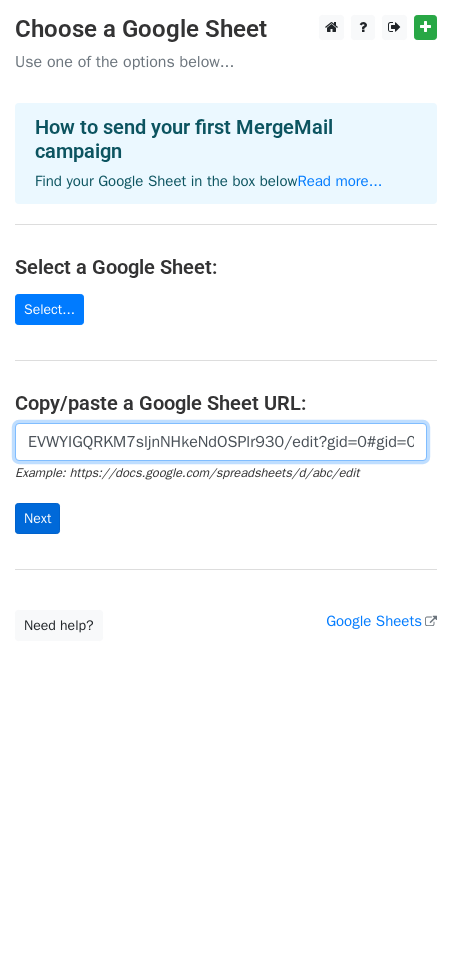 type on "https://docs.google.com/spreadsheets/d/1W6ze1nMQ7QABF5EVWYIGQRKM7sljnNHkeNdOSPlr930/edit?gid=0#gid=0" 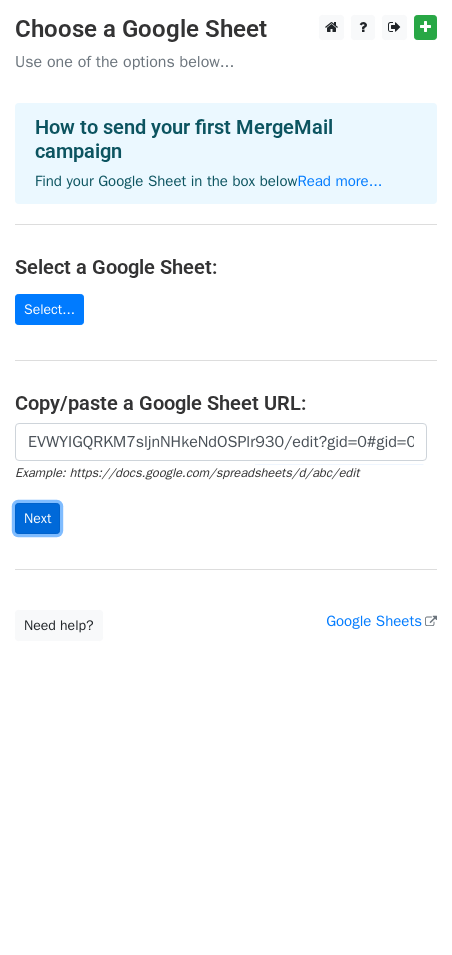 click on "Next" at bounding box center (37, 518) 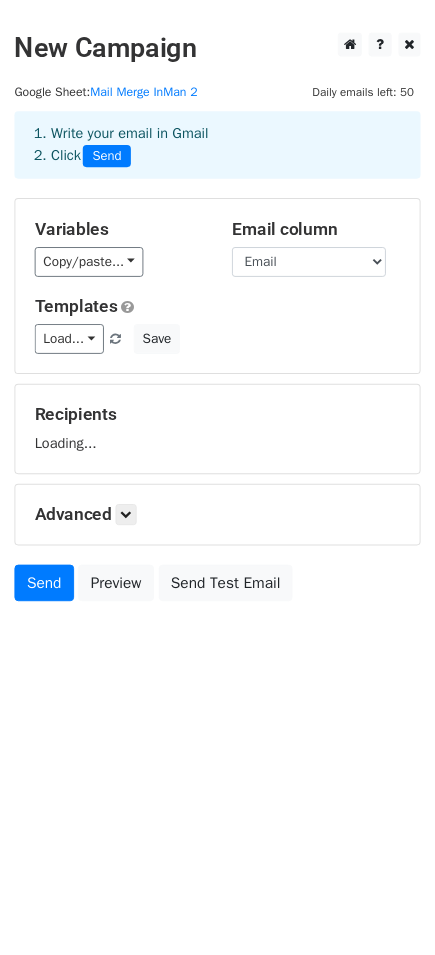 scroll, scrollTop: 0, scrollLeft: 0, axis: both 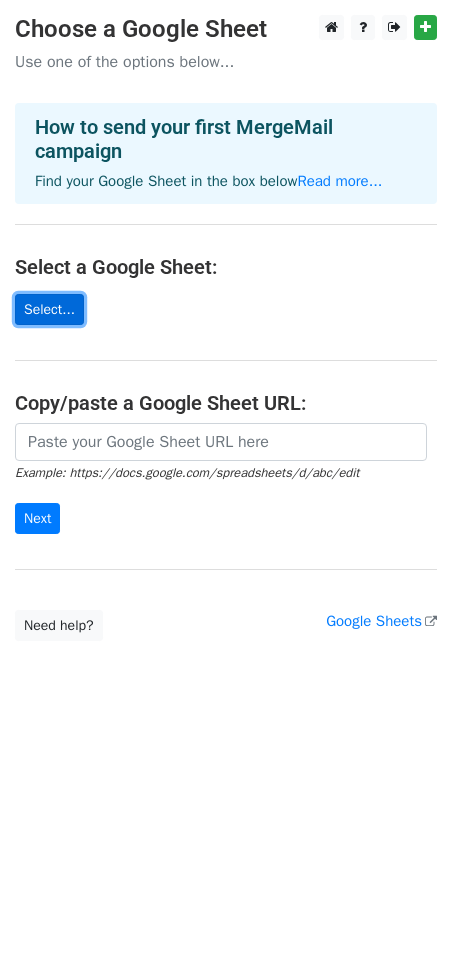 click on "Select..." at bounding box center (49, 309) 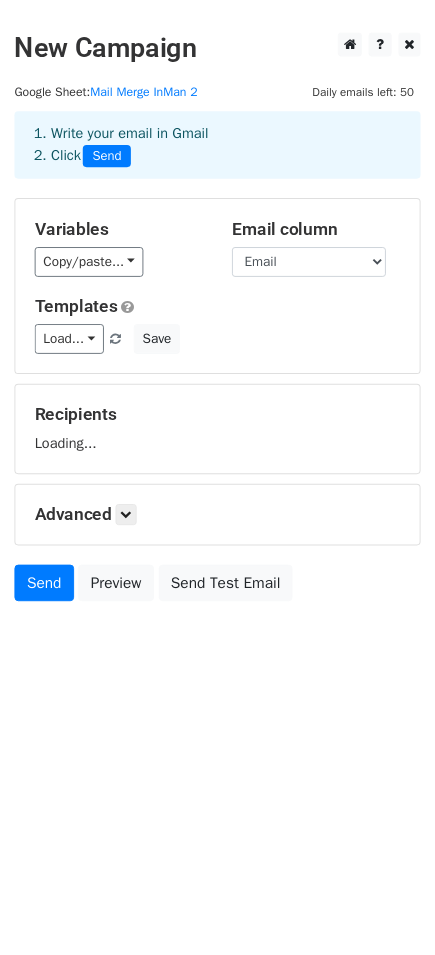 scroll, scrollTop: 0, scrollLeft: 0, axis: both 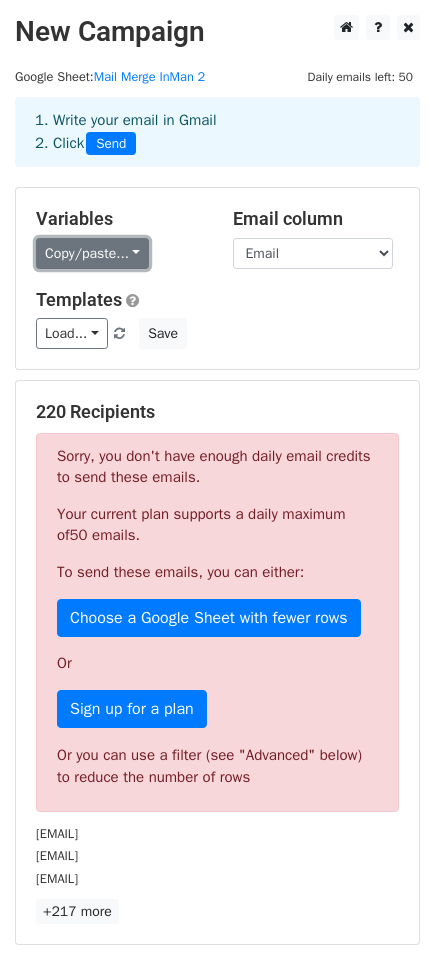 click on "Copy/paste..." at bounding box center (92, 253) 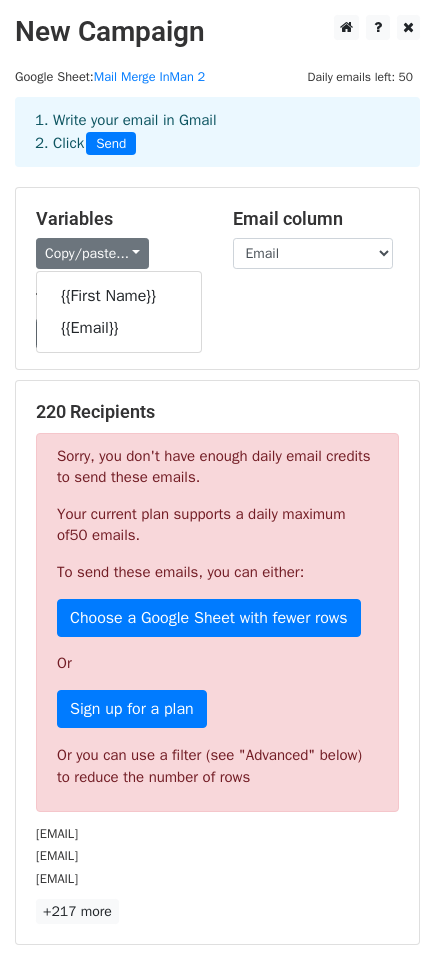 click on "Templates" at bounding box center (217, 300) 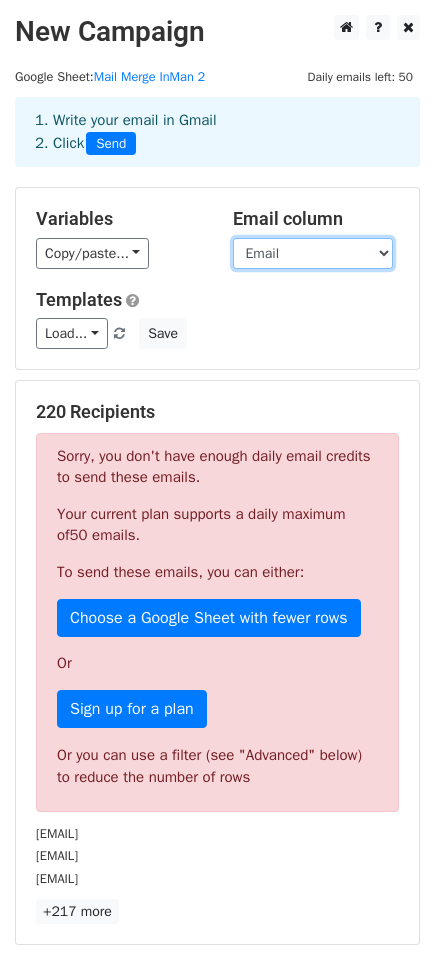 click on "First Name
Email" at bounding box center [313, 253] 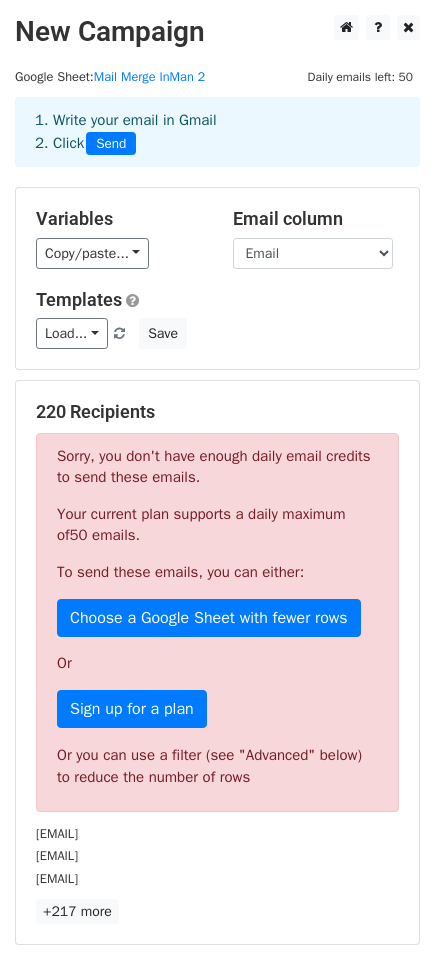 click on "Load...
No templates saved
Save" at bounding box center (217, 333) 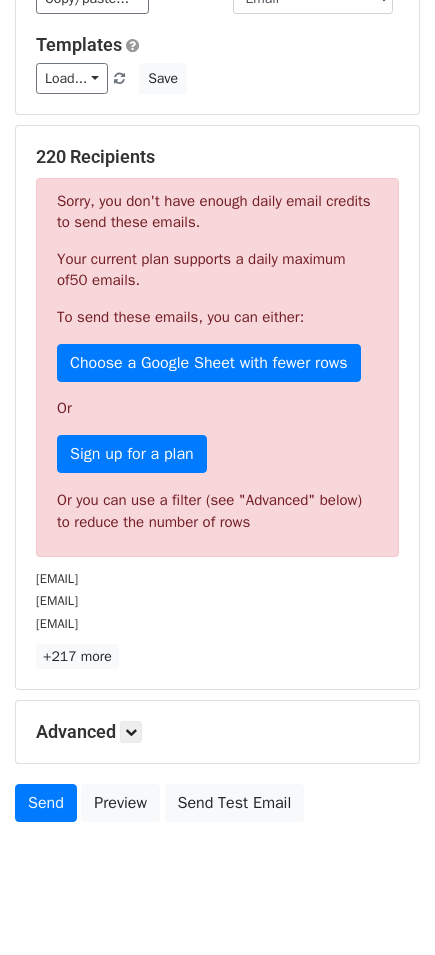 scroll, scrollTop: 294, scrollLeft: 0, axis: vertical 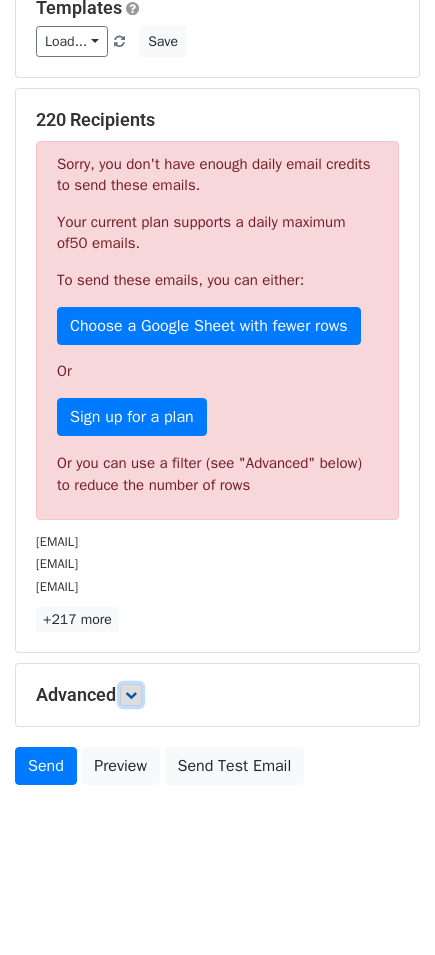 click at bounding box center (131, 695) 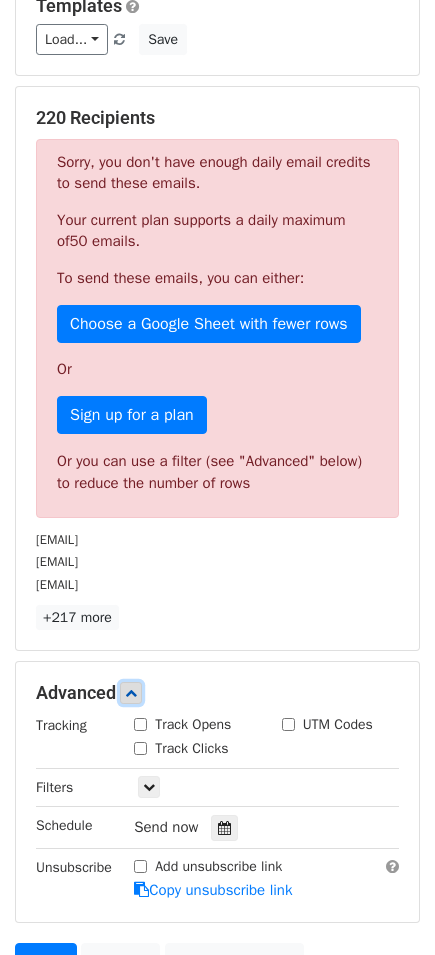 click at bounding box center (131, 693) 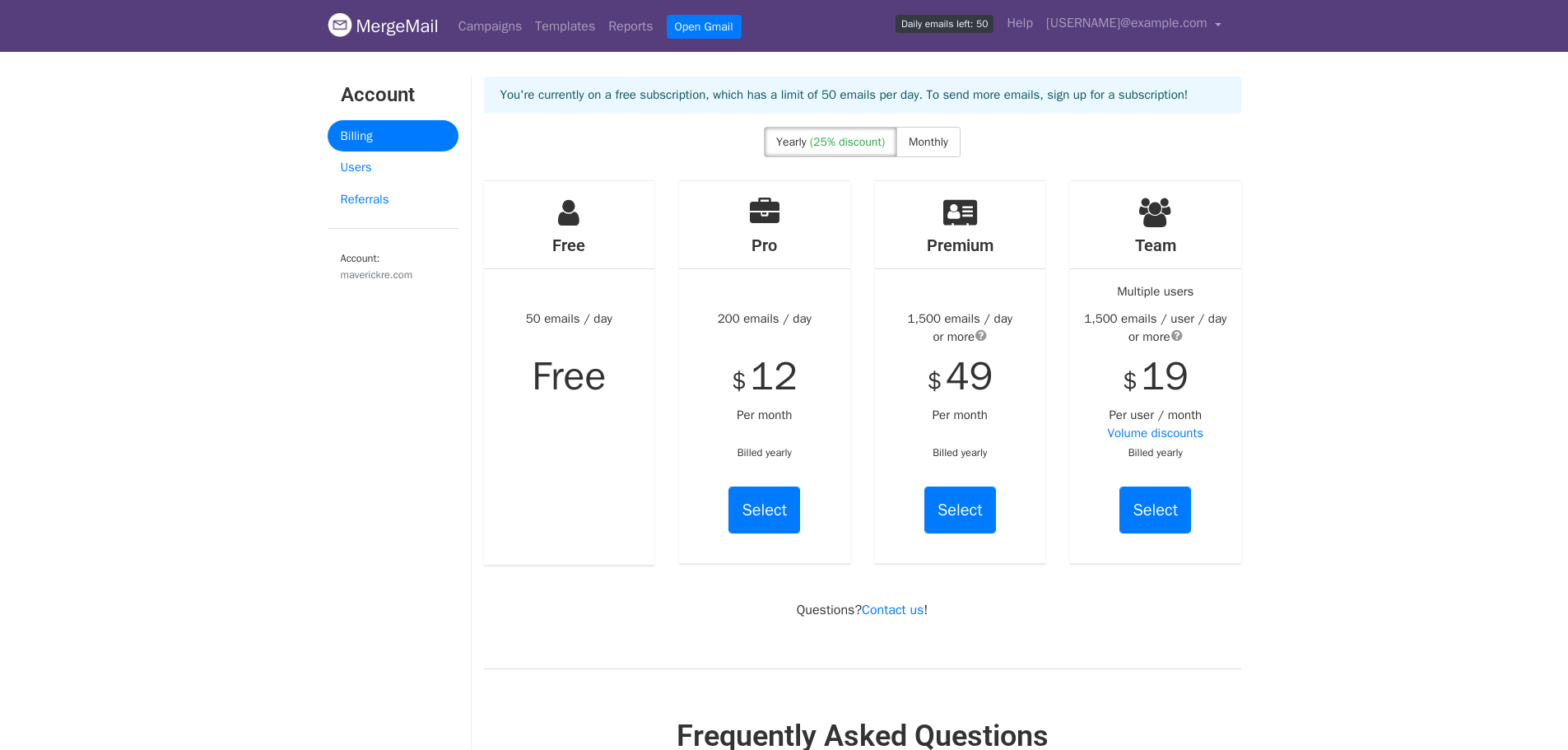 scroll, scrollTop: 0, scrollLeft: 0, axis: both 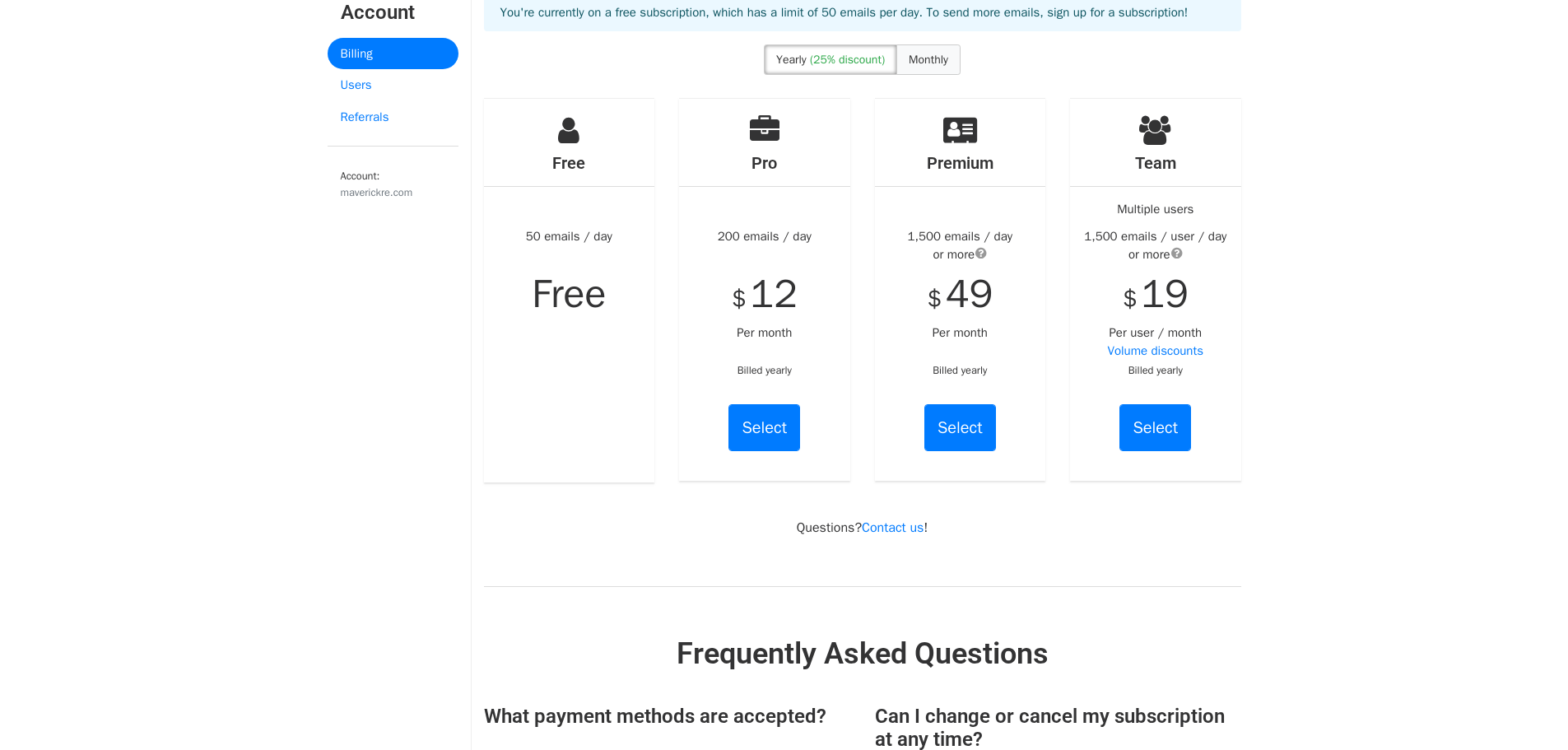 click on "Monthly" at bounding box center [928, 59] 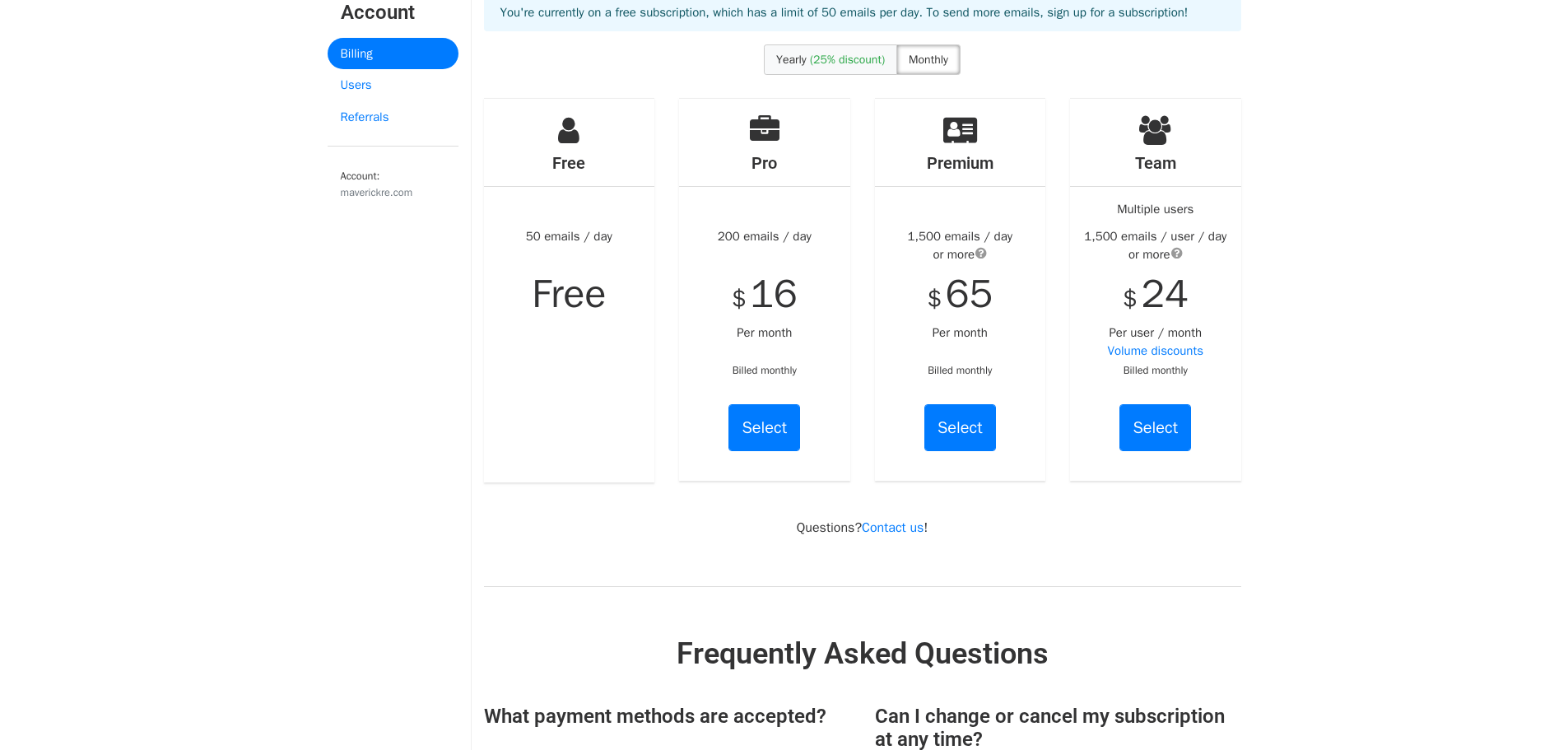 click on "(25% discount)" at bounding box center (847, 59) 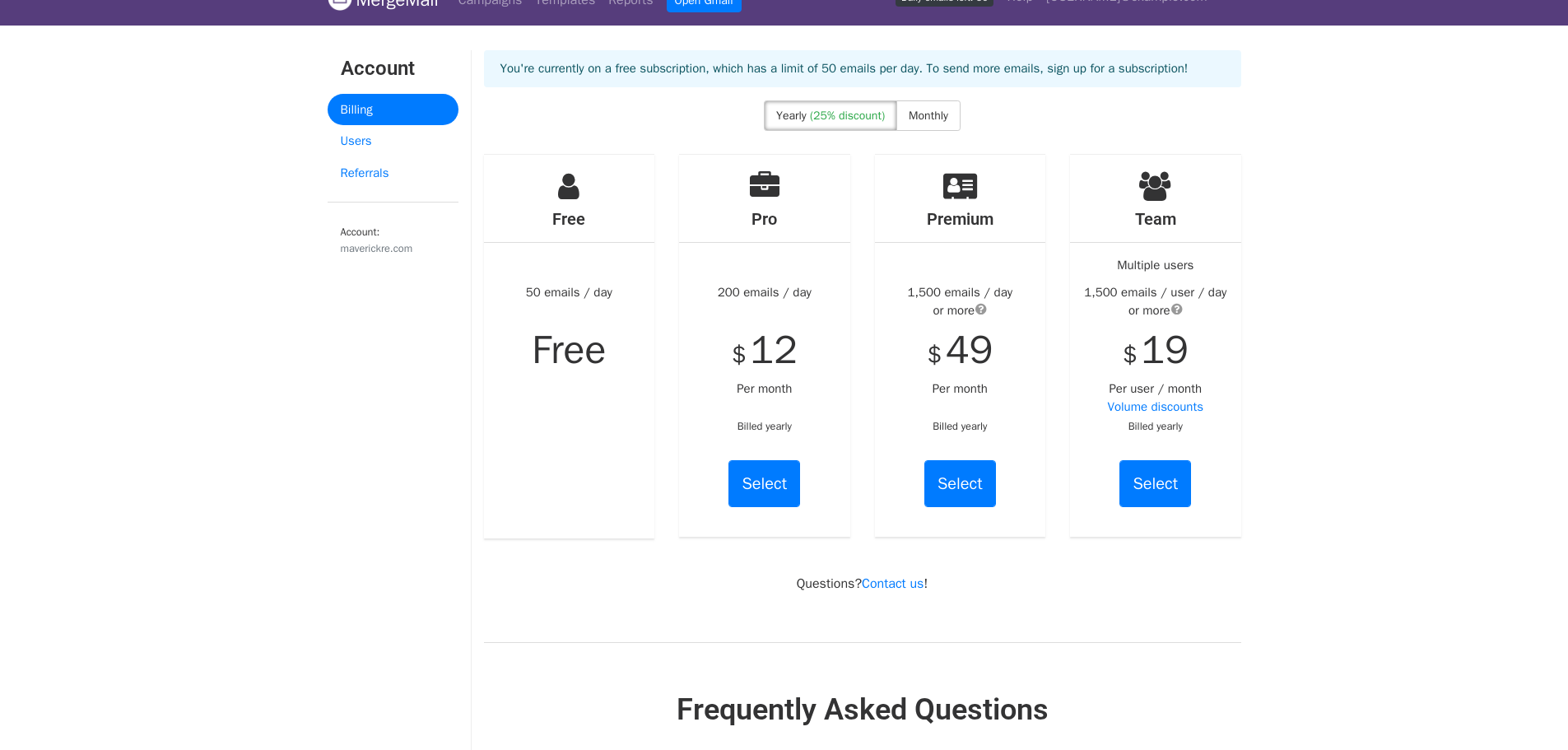 scroll, scrollTop: 0, scrollLeft: 0, axis: both 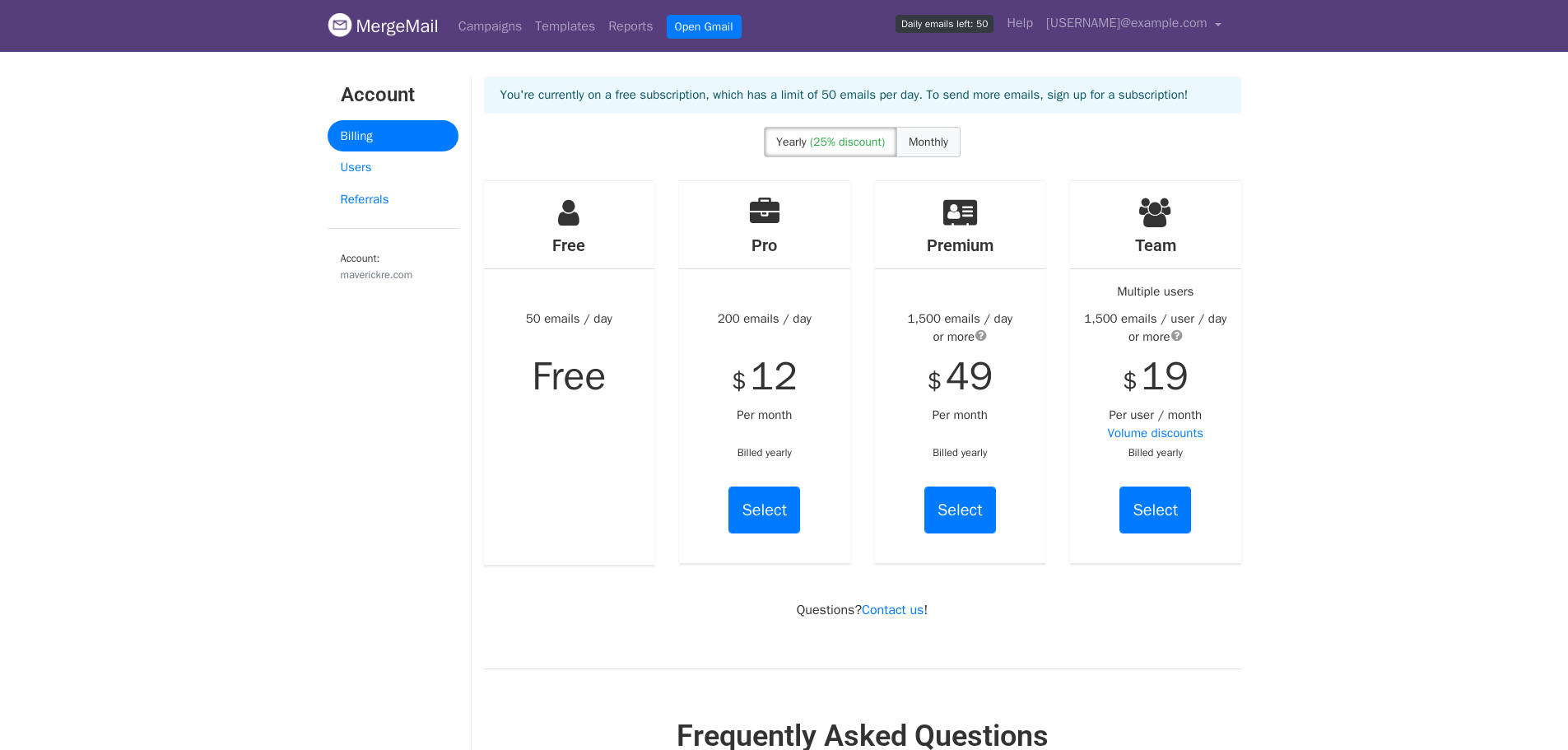 click on "Monthly" at bounding box center (928, 142) 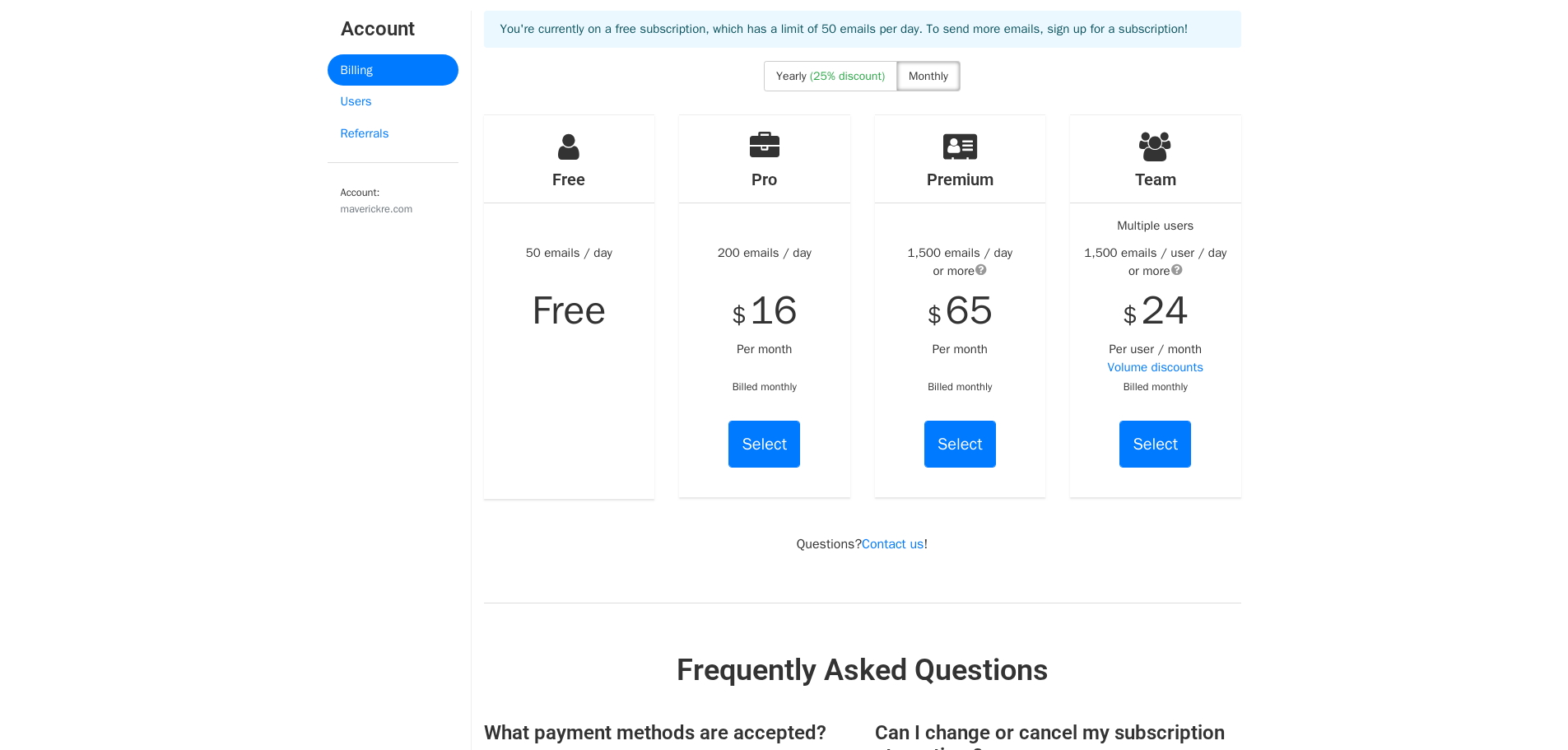 scroll, scrollTop: 0, scrollLeft: 0, axis: both 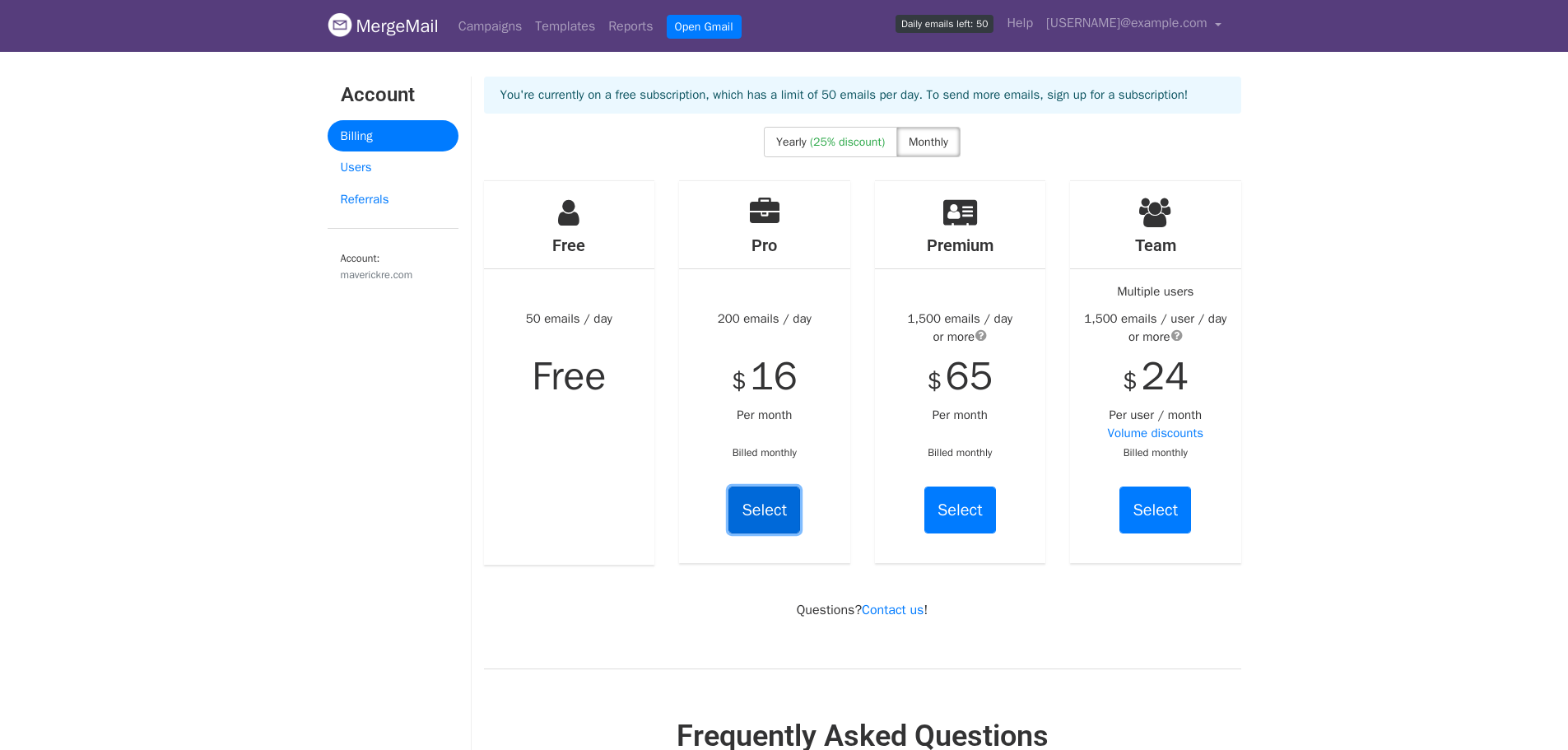 click on "Select" at bounding box center [764, 510] 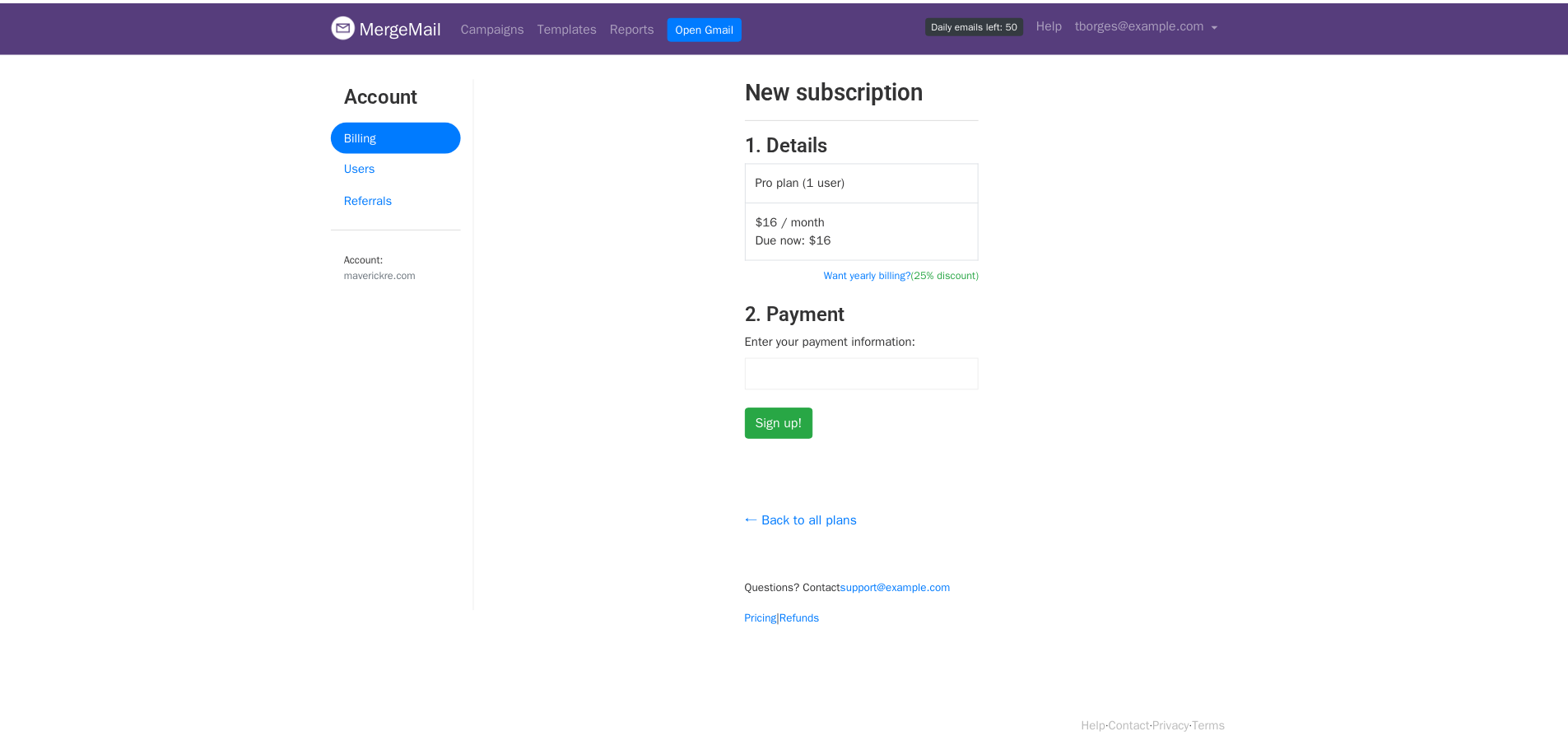 scroll, scrollTop: 0, scrollLeft: 0, axis: both 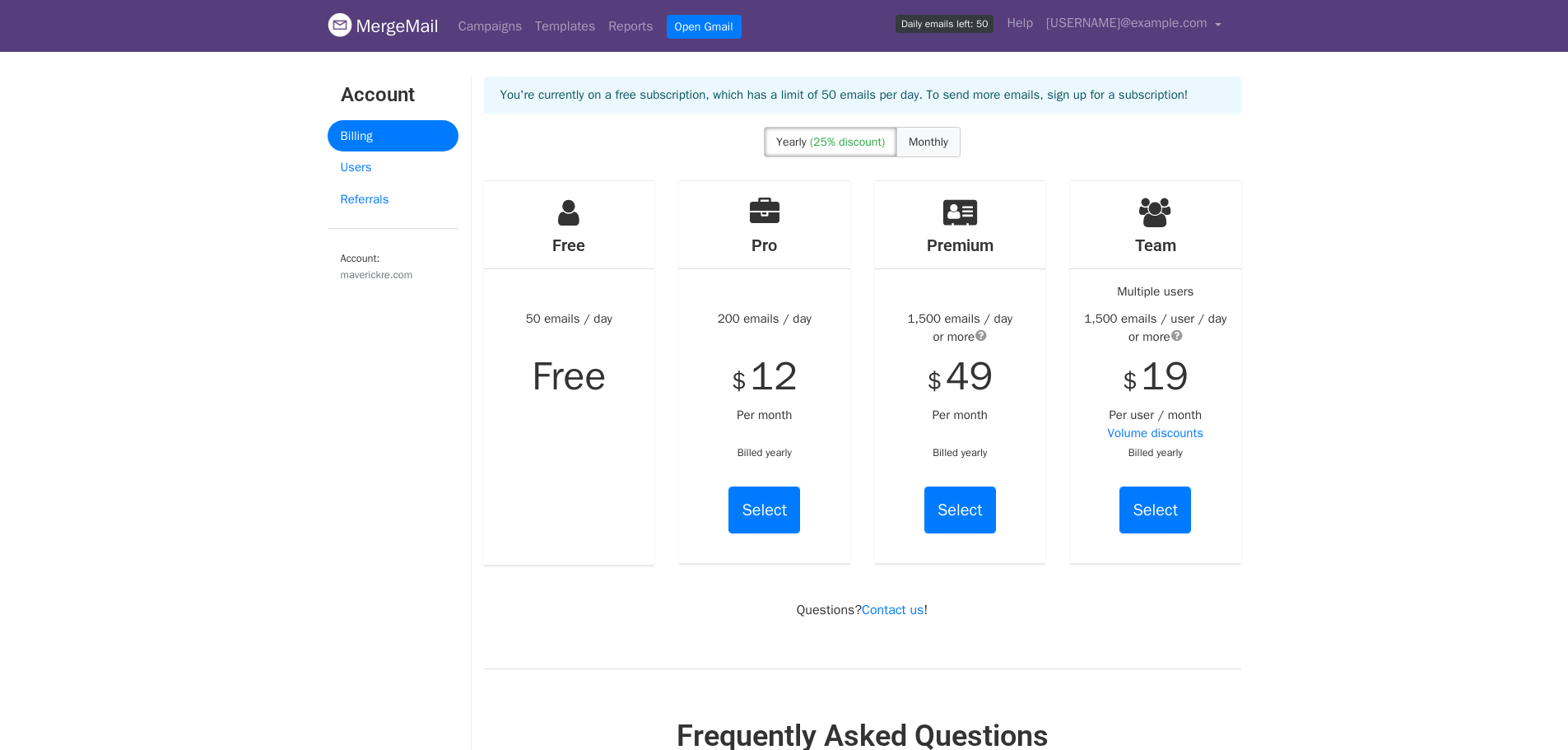 click on "Monthly" at bounding box center [928, 142] 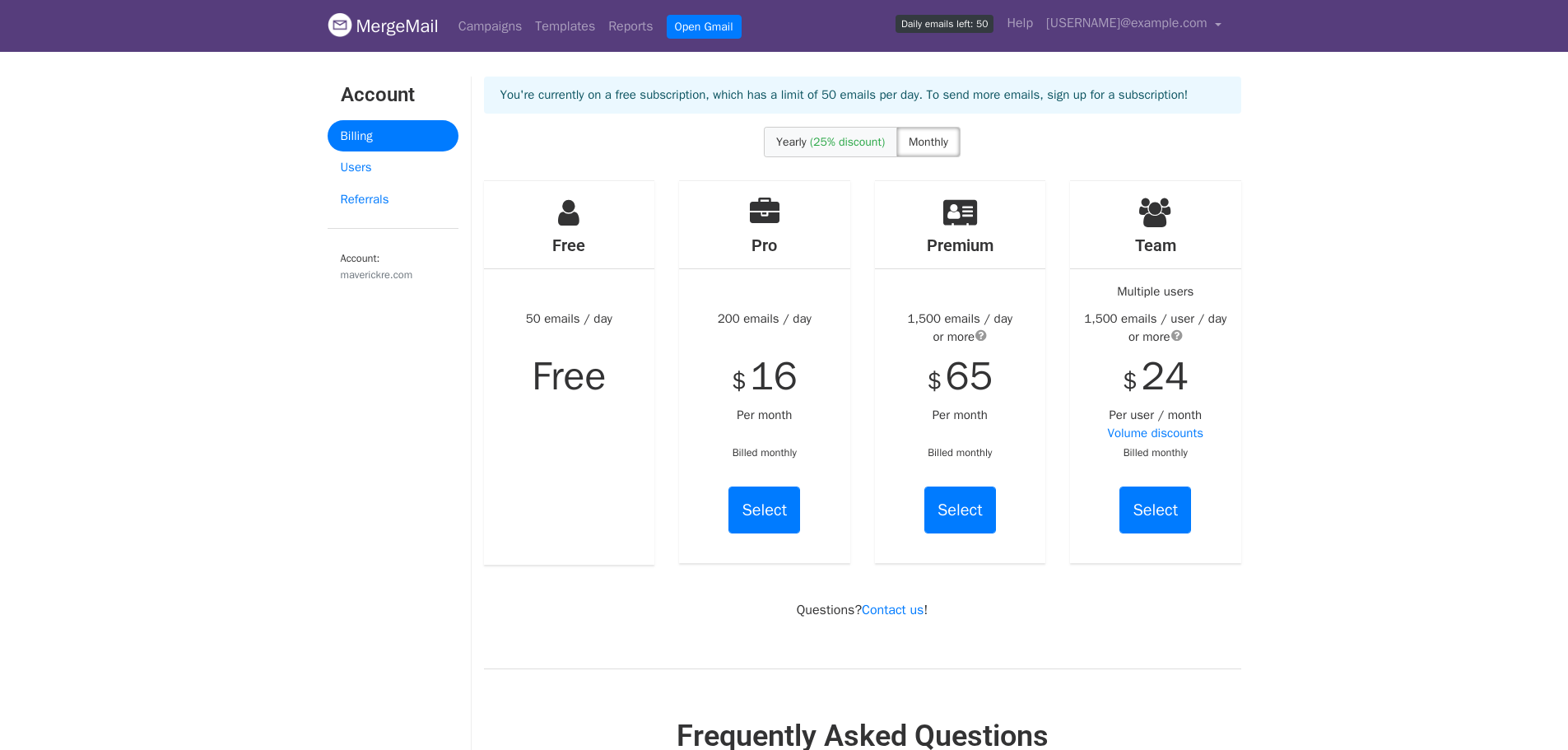 click on "(25% discount)" at bounding box center (847, 142) 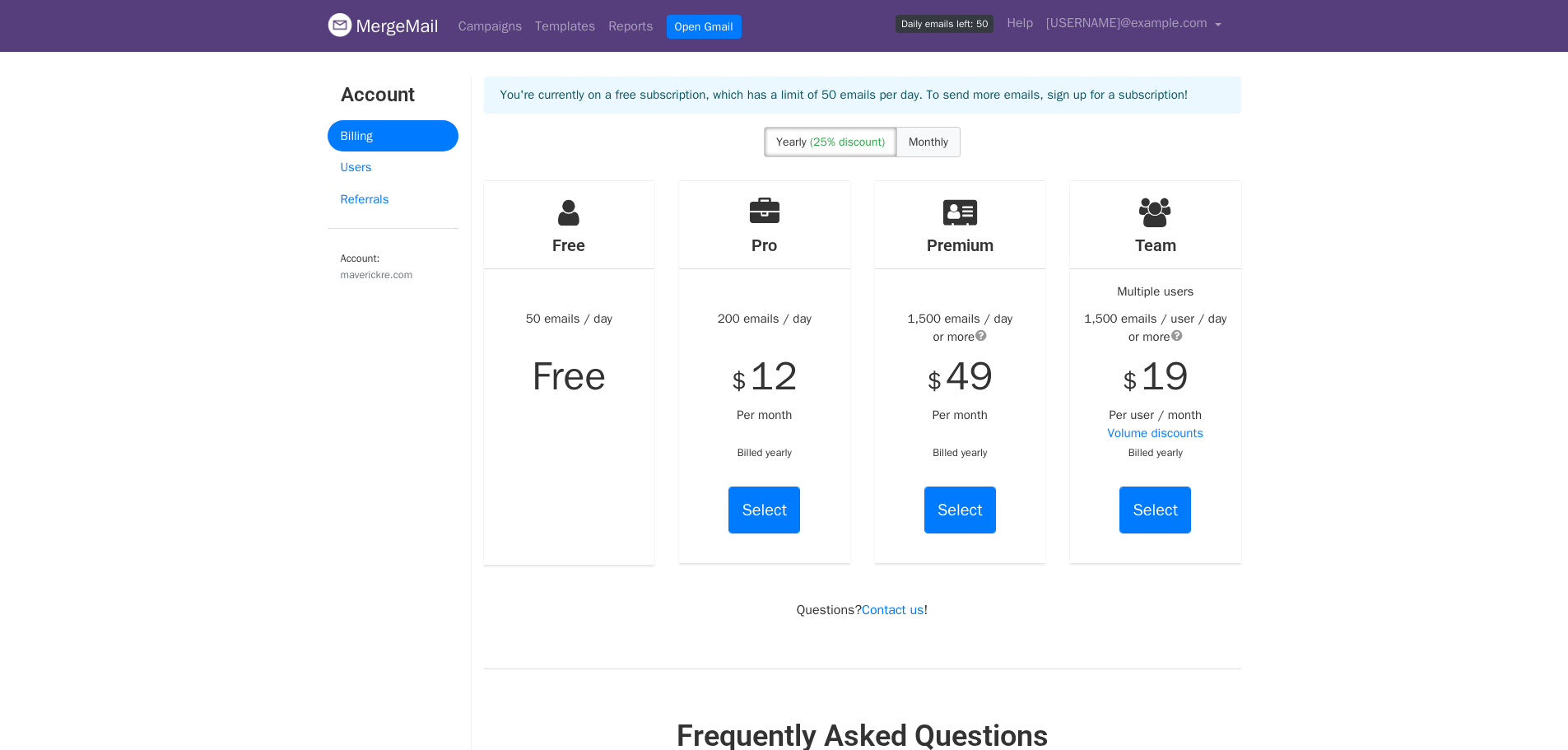 click on "Monthly" at bounding box center (928, 142) 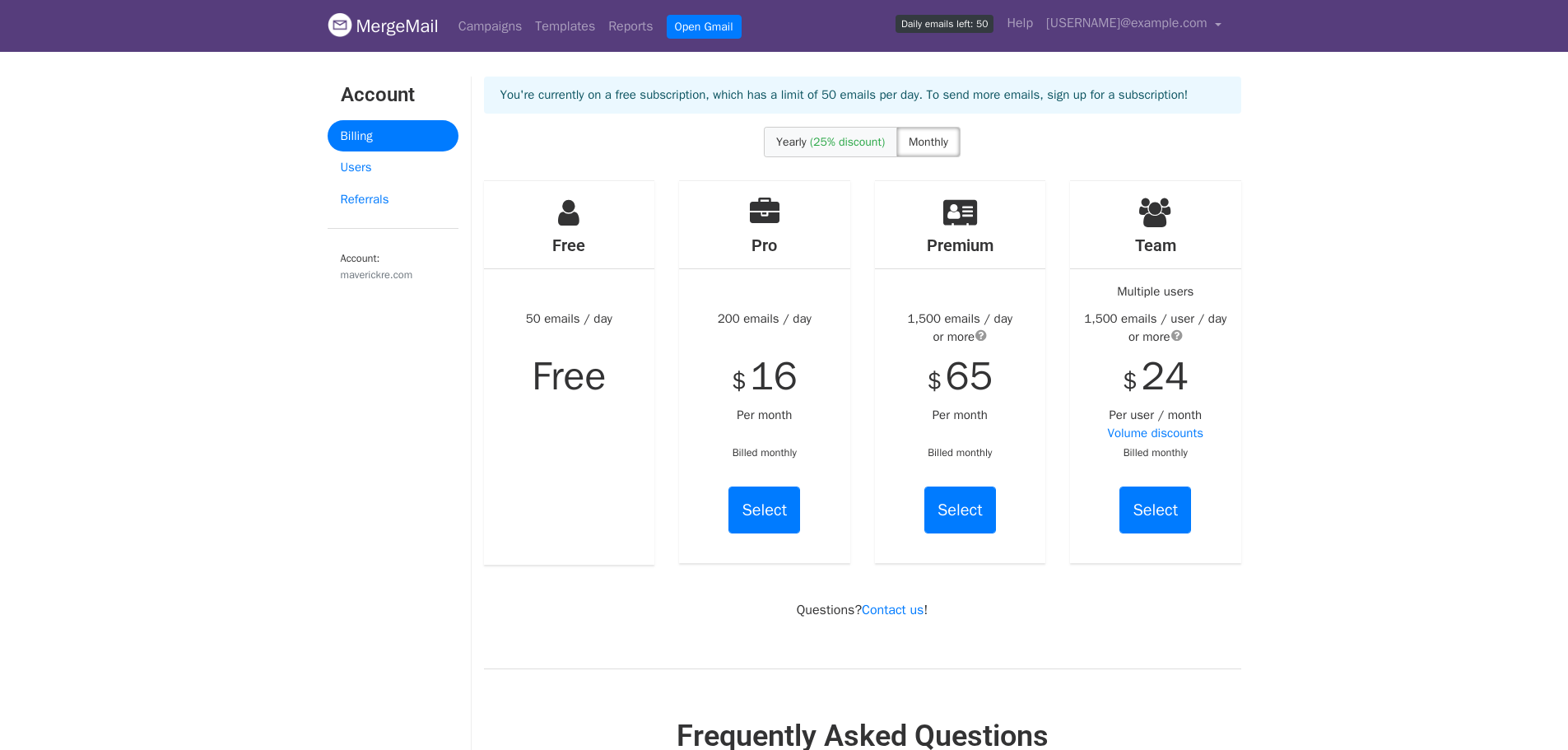 click on "Yearly
(25% discount)" at bounding box center [831, 142] 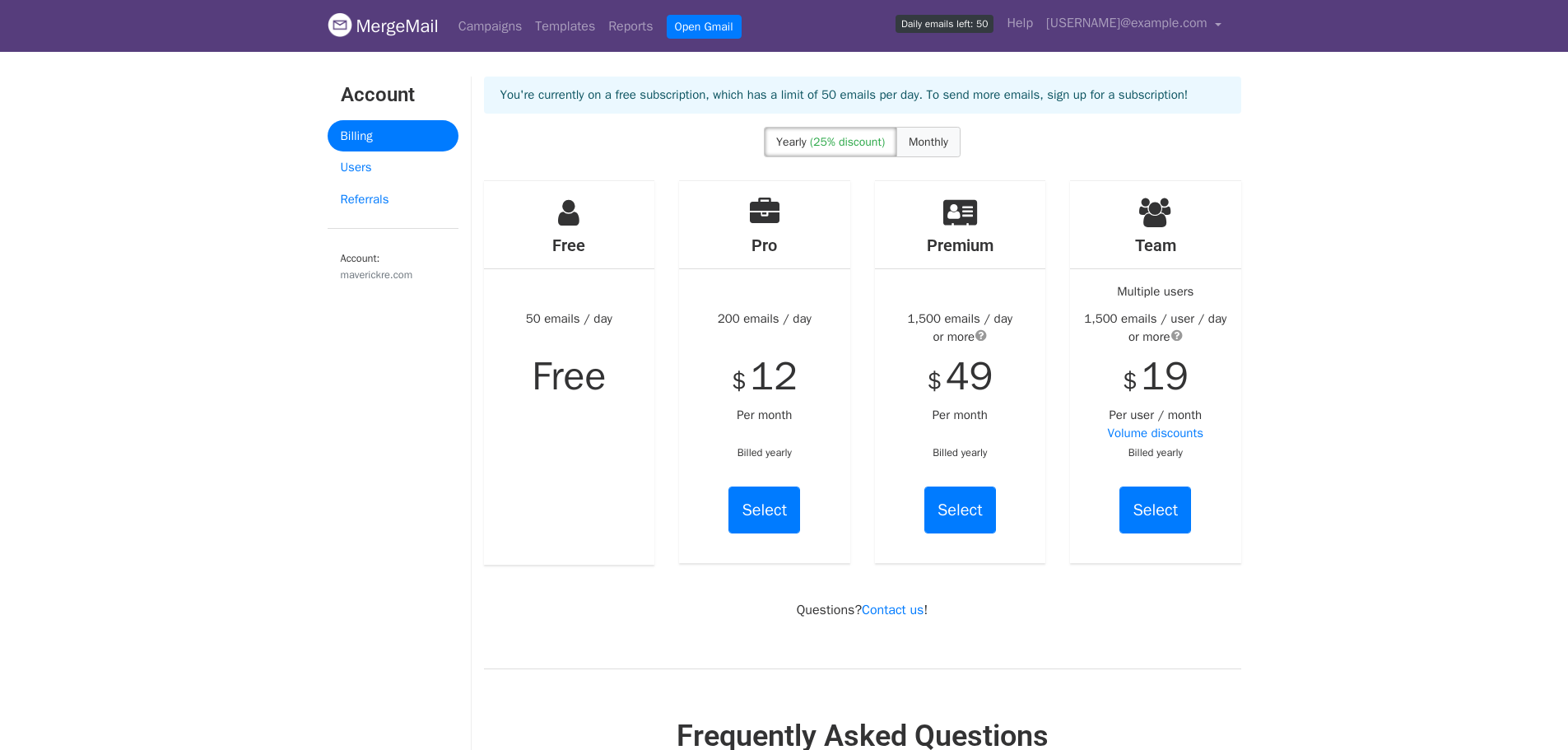 click on "Monthly" at bounding box center [928, 142] 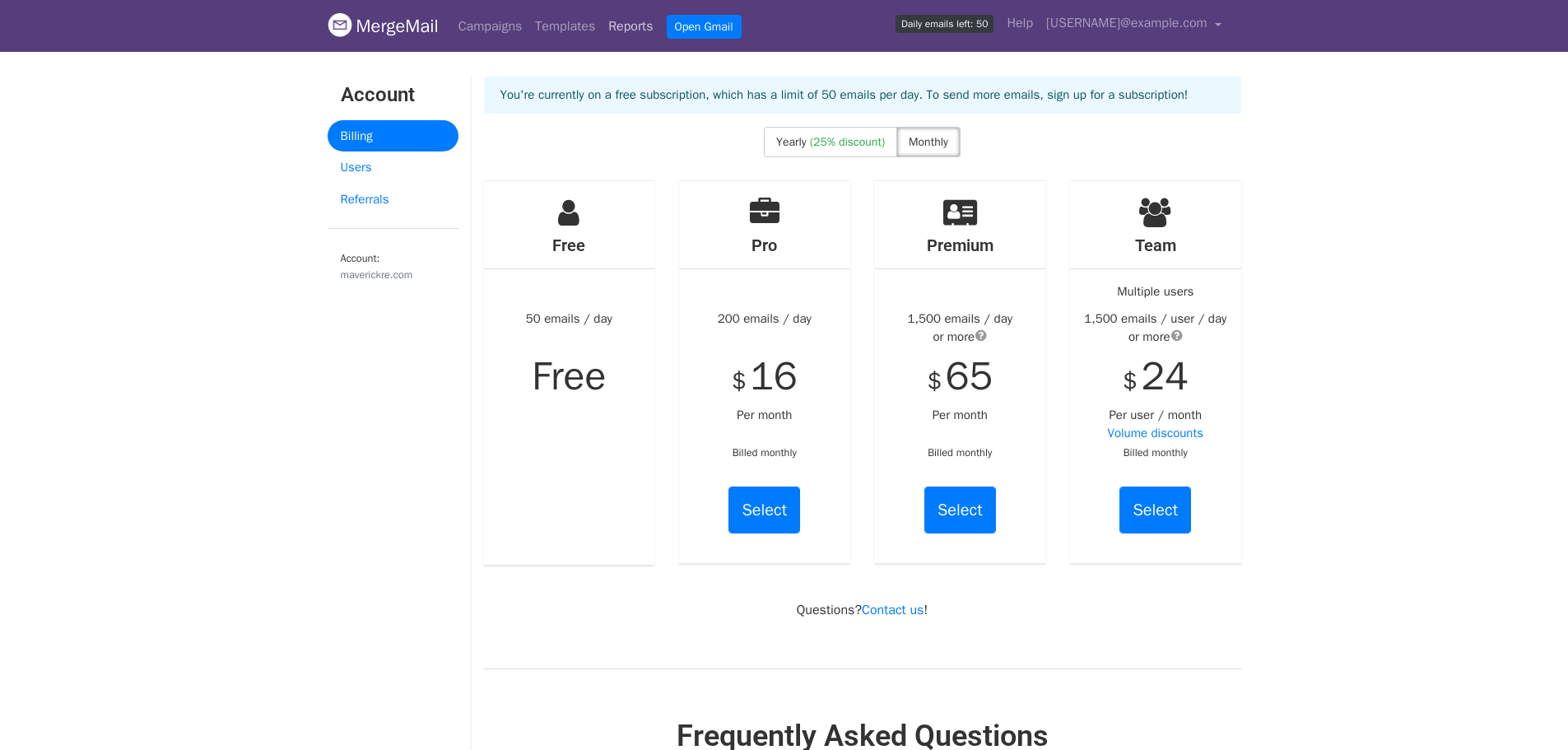 click on "Reports" at bounding box center [630, 26] 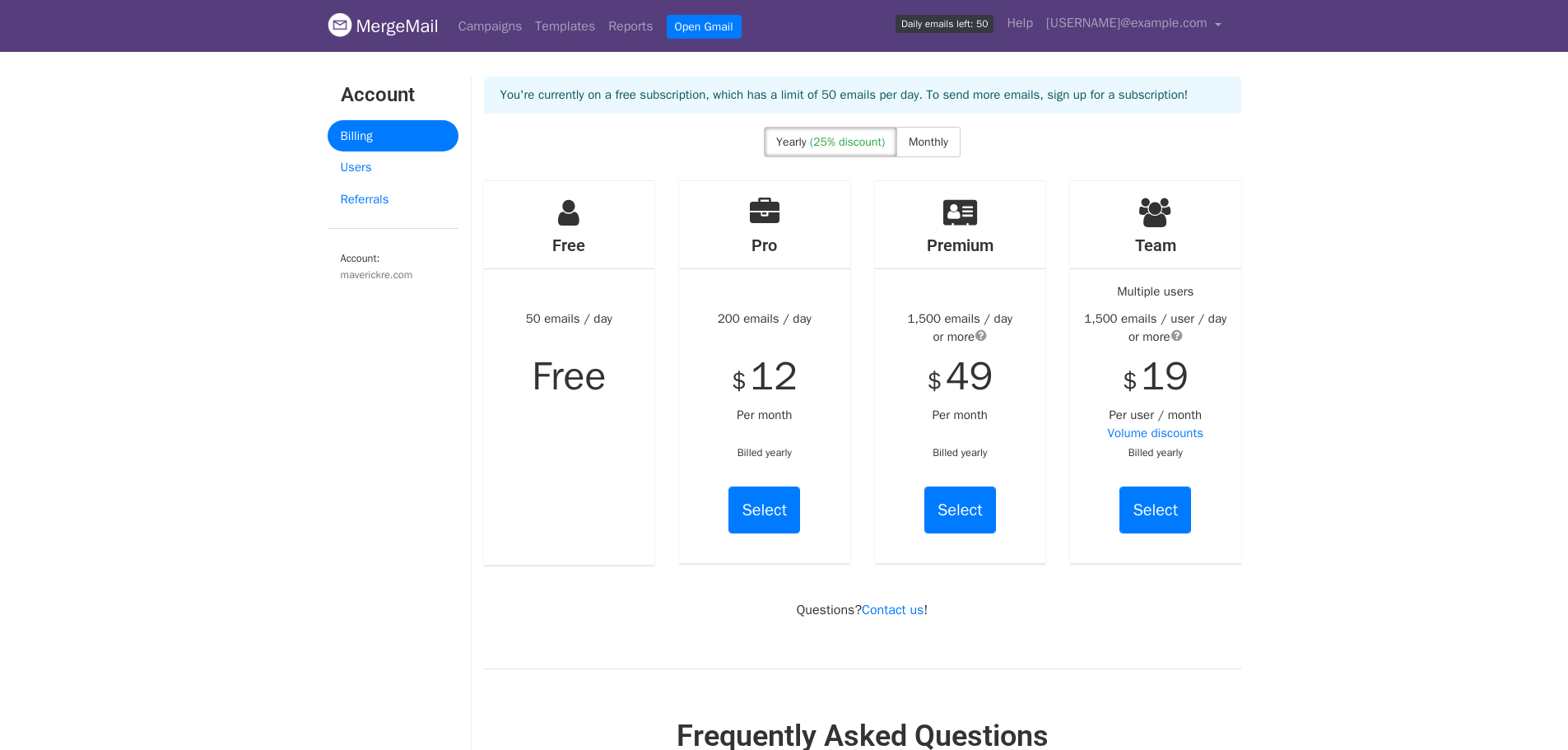 scroll, scrollTop: 0, scrollLeft: 0, axis: both 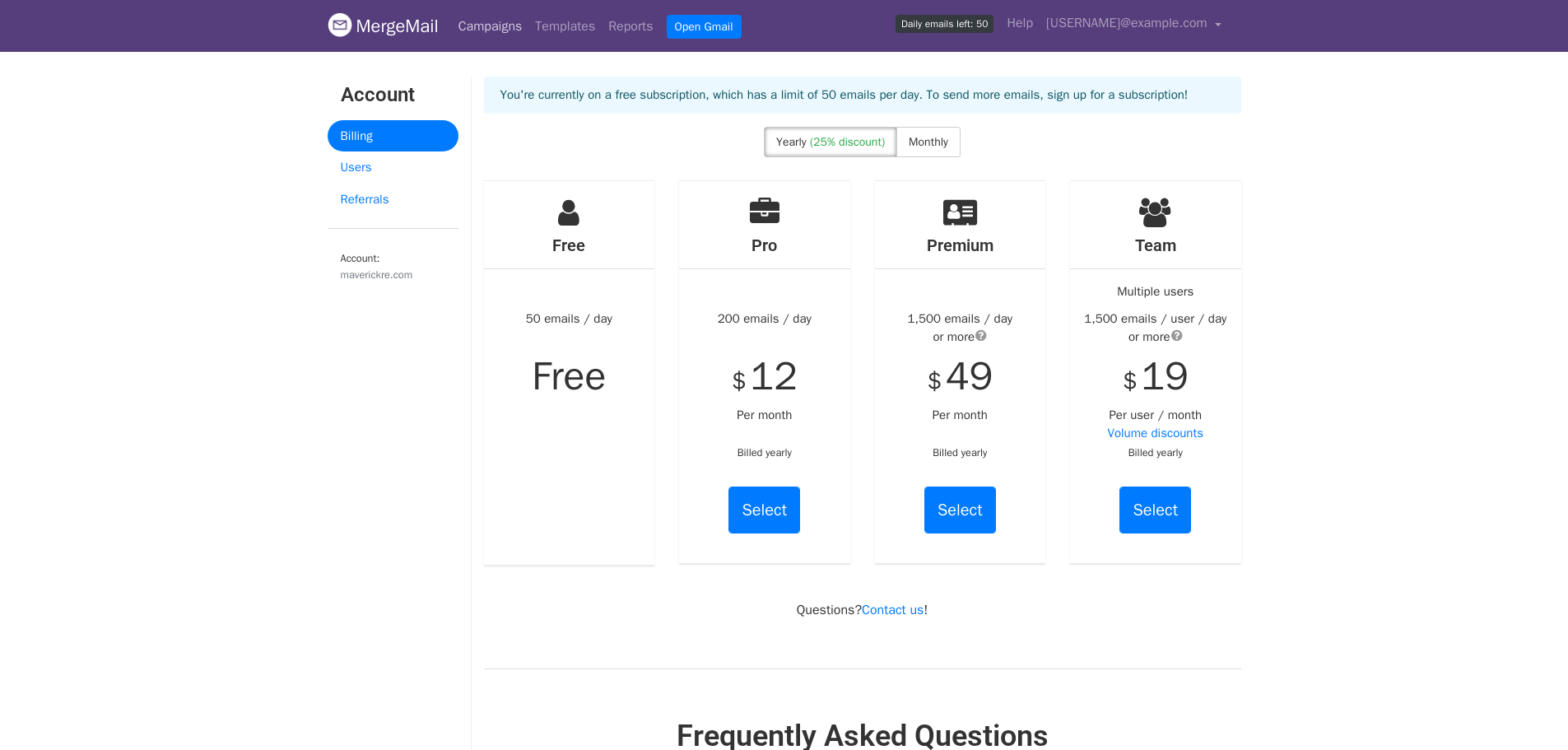click on "Campaigns" at bounding box center [491, 26] 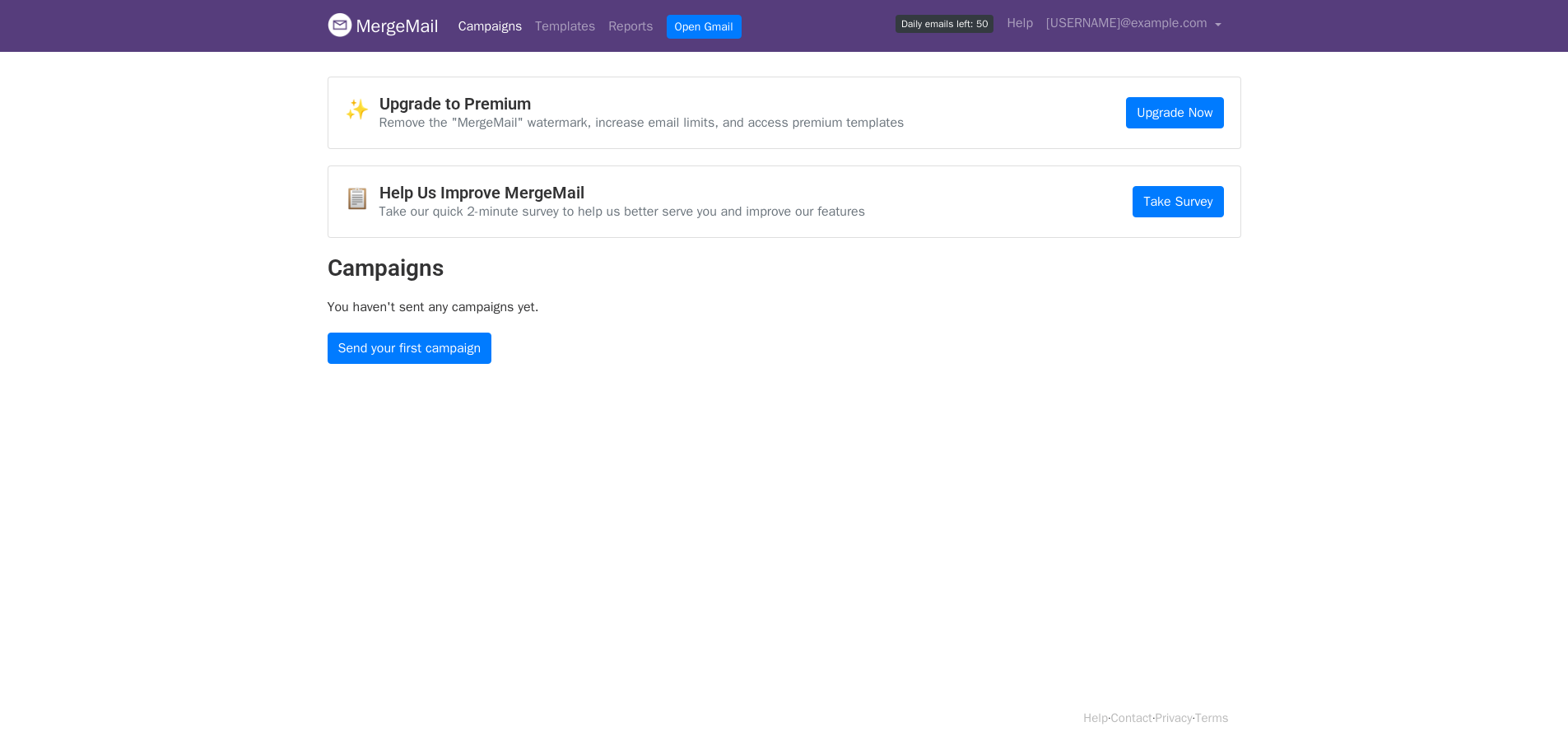 scroll, scrollTop: 0, scrollLeft: 0, axis: both 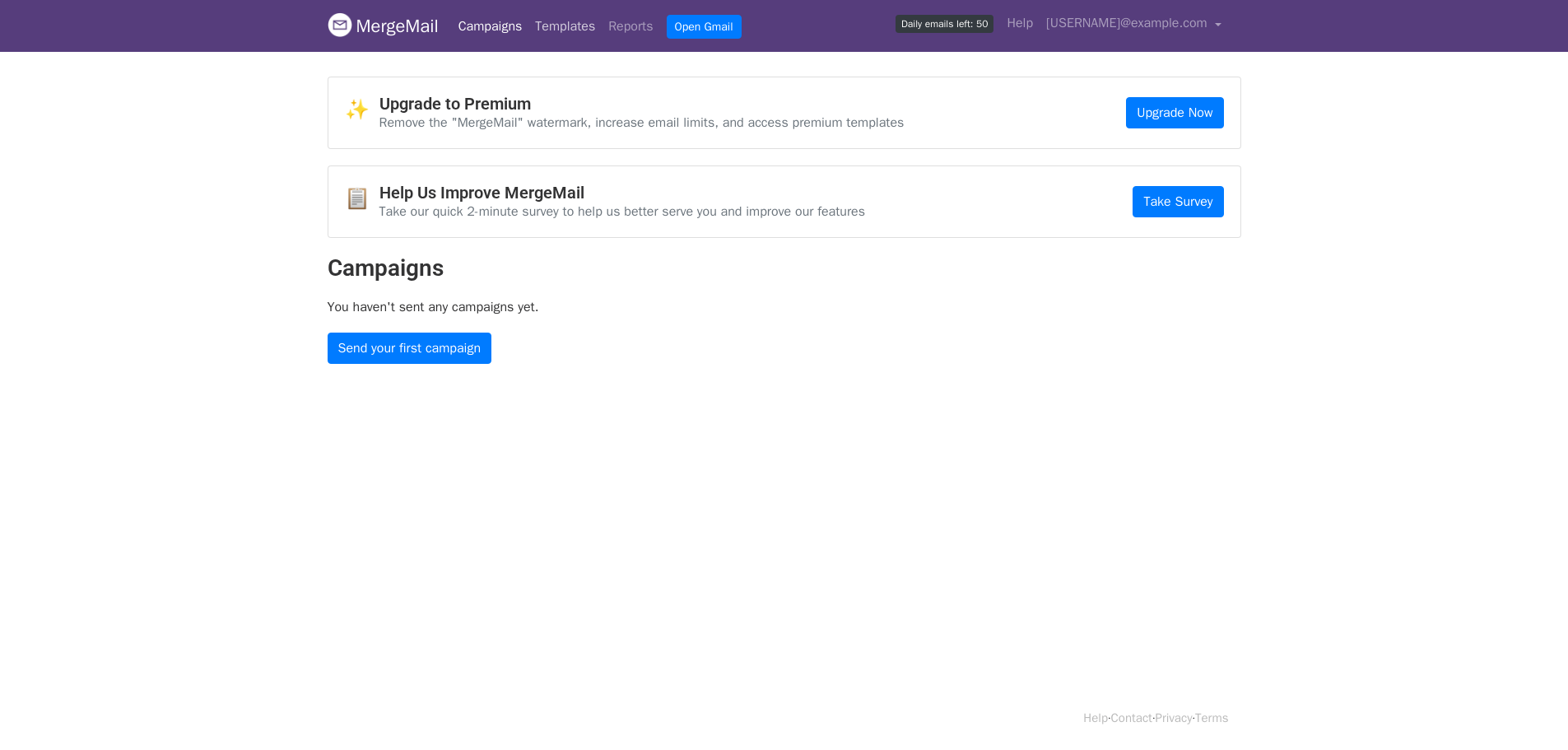 click on "Templates" at bounding box center [565, 26] 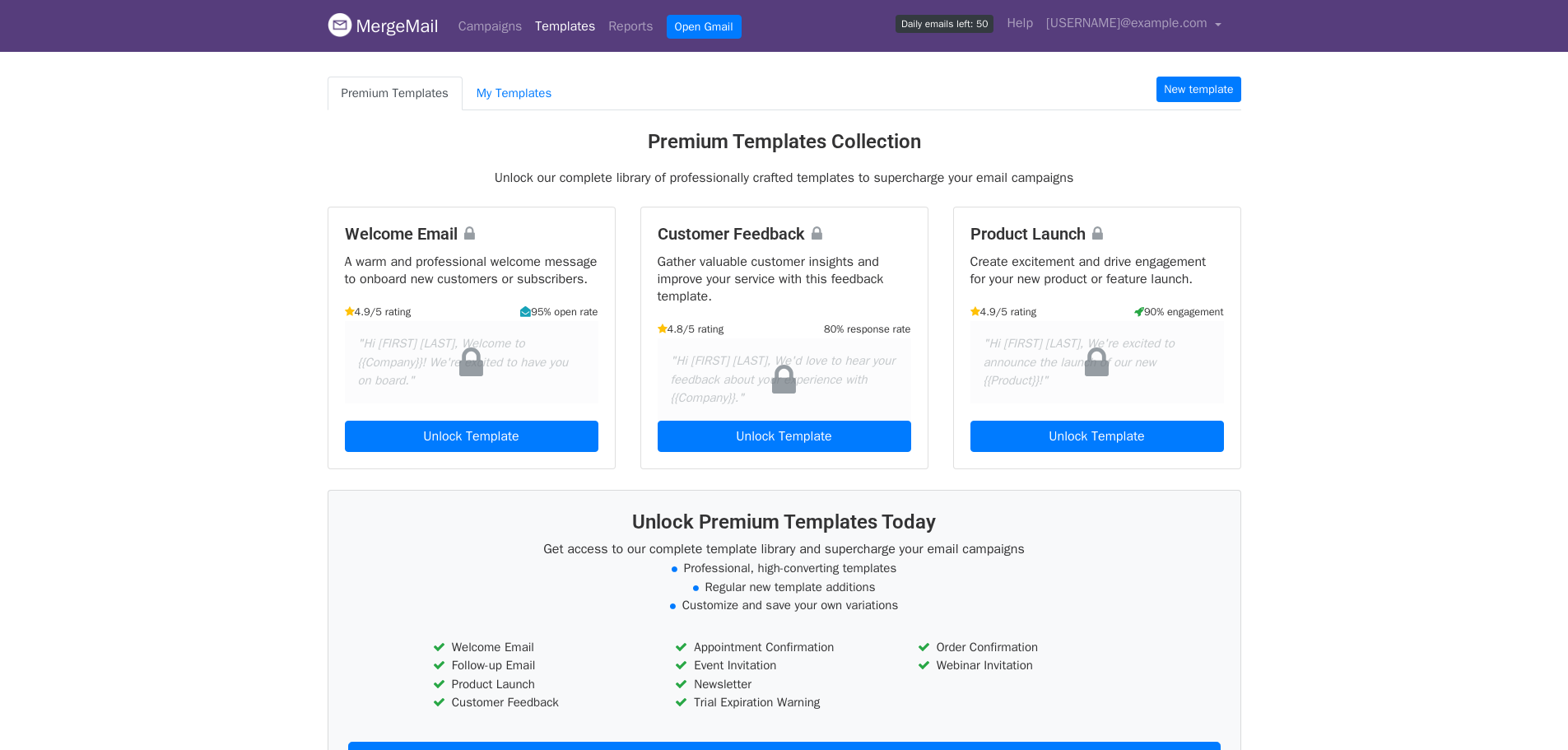 scroll, scrollTop: 0, scrollLeft: 0, axis: both 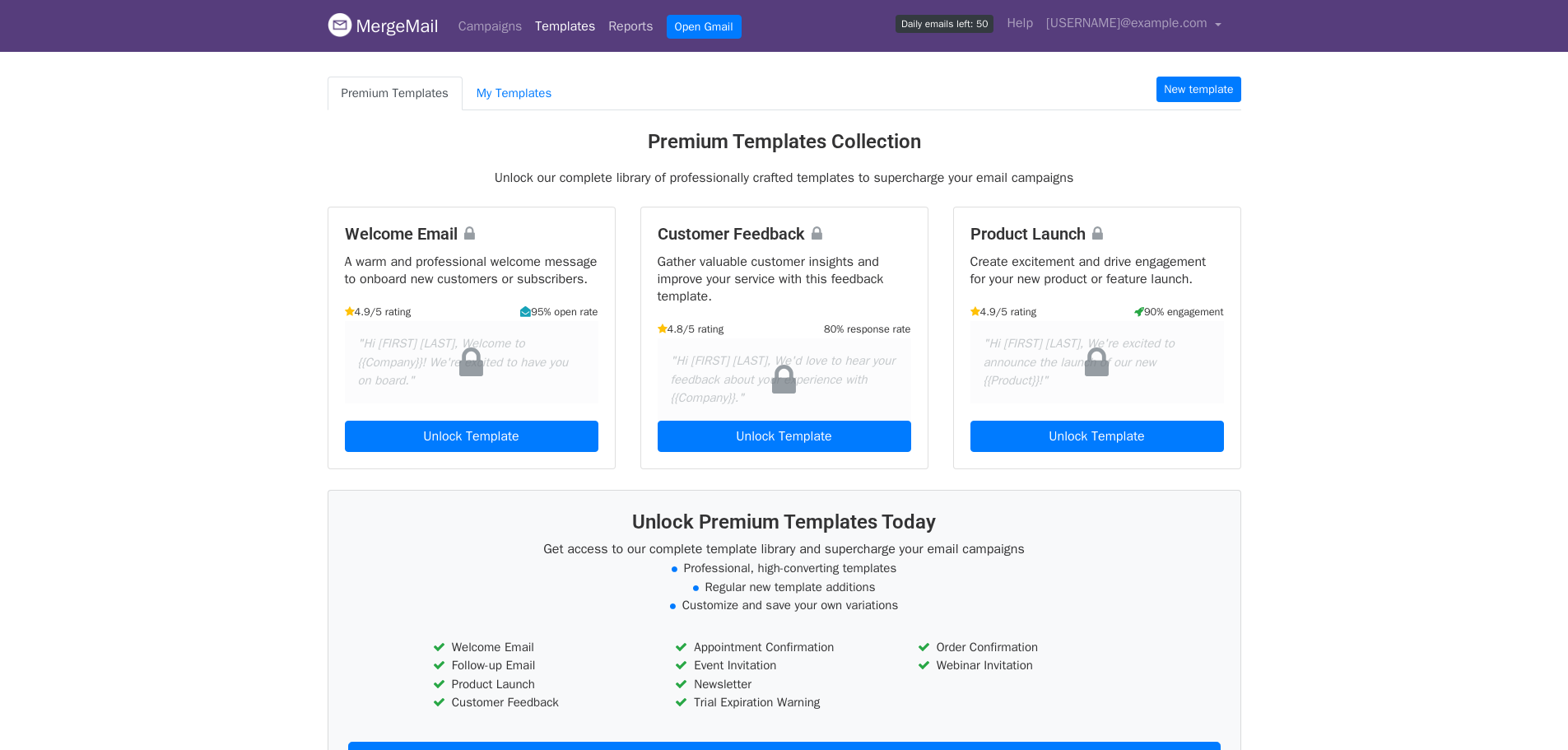 click on "Reports" at bounding box center [630, 26] 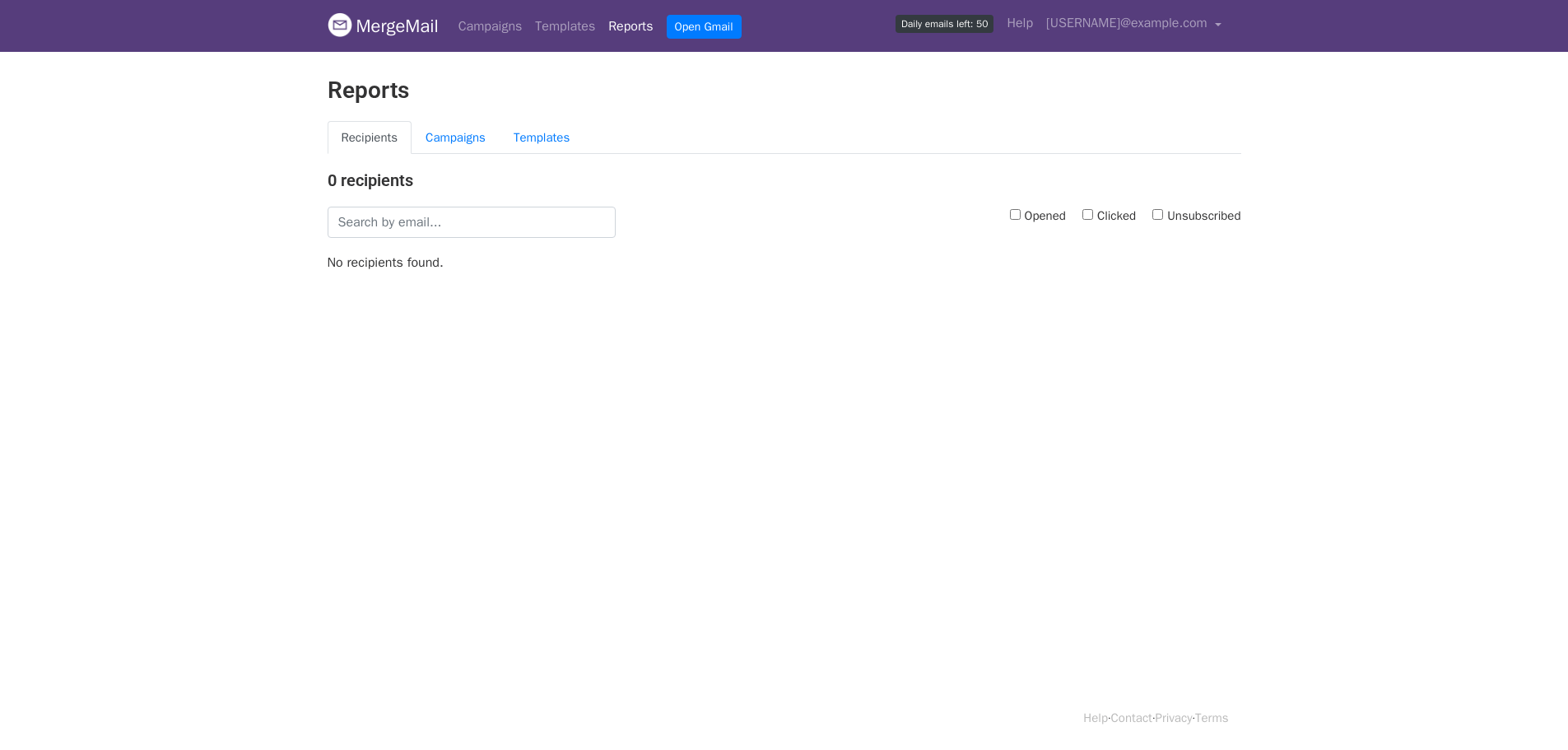 scroll, scrollTop: 0, scrollLeft: 0, axis: both 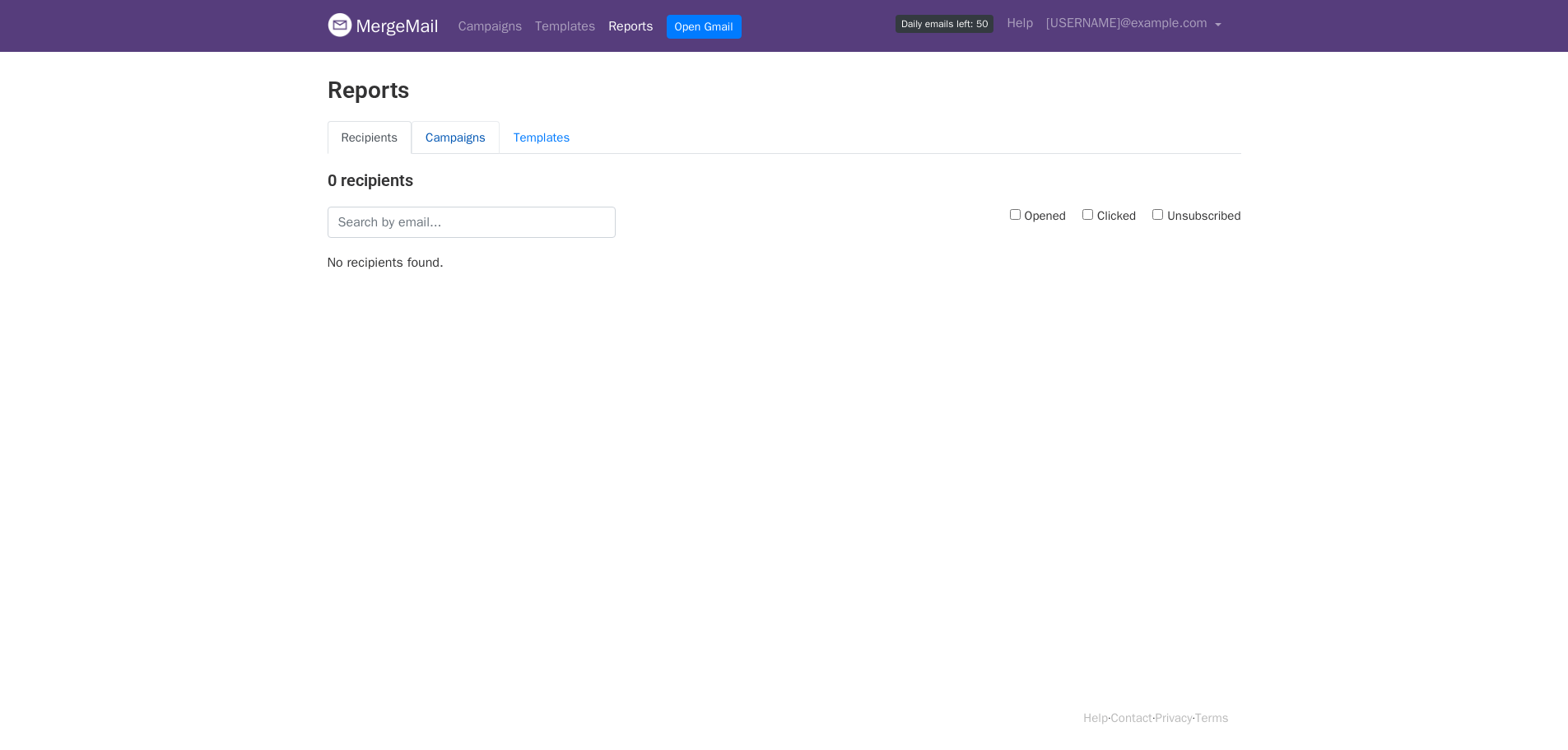 click on "Campaigns" at bounding box center [455, 137] 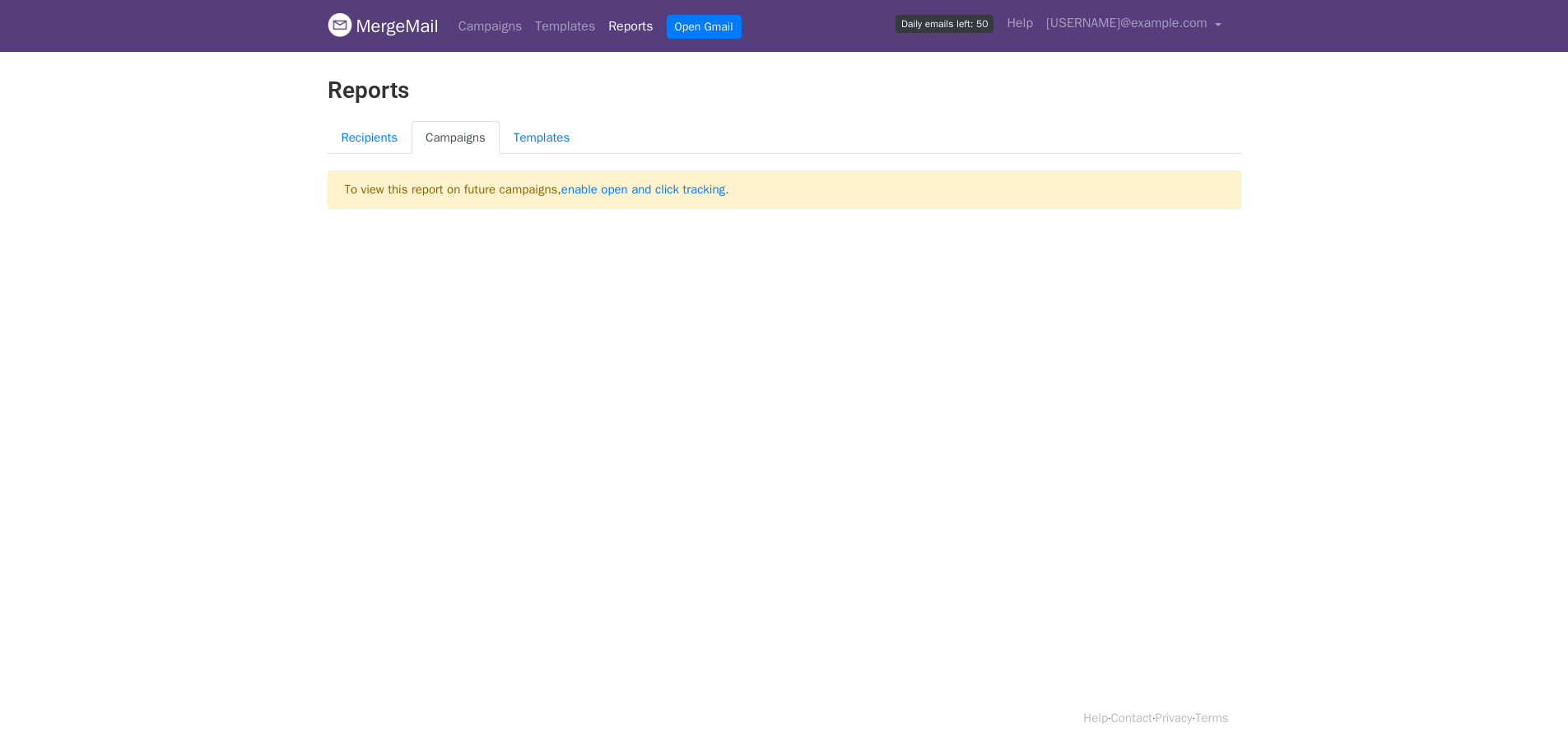 scroll, scrollTop: 0, scrollLeft: 0, axis: both 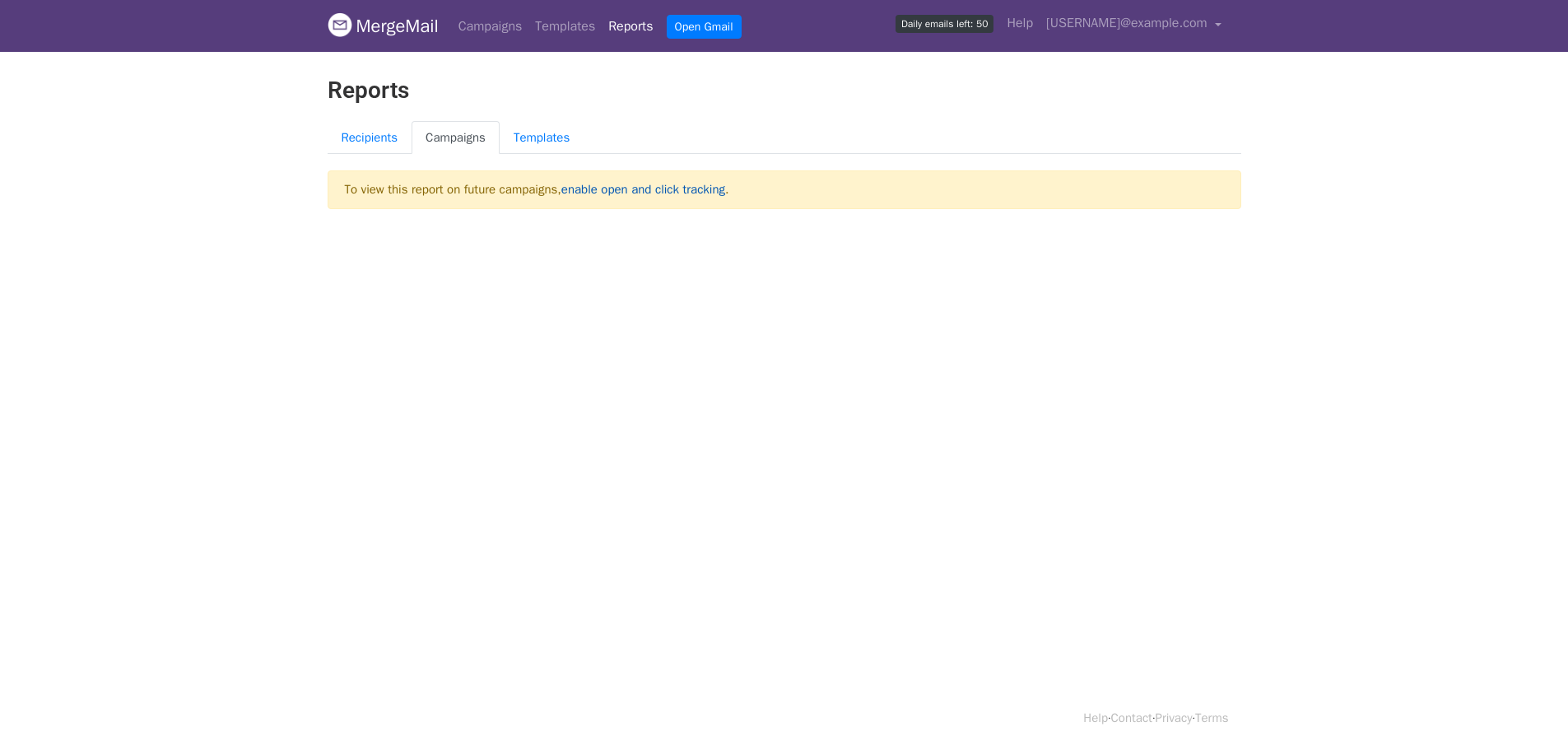 click on "enable open and click tracking" at bounding box center (643, 189) 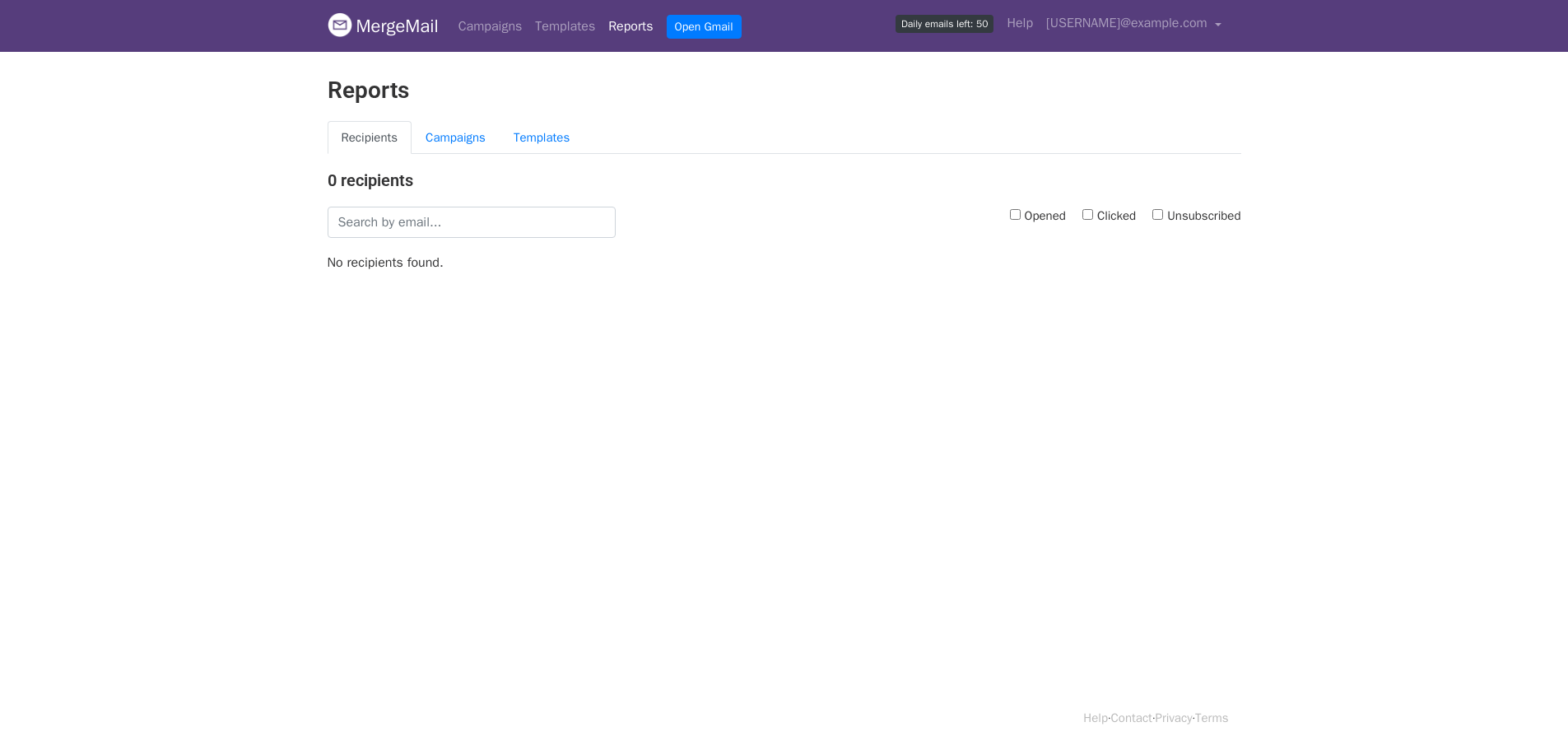 scroll, scrollTop: 0, scrollLeft: 0, axis: both 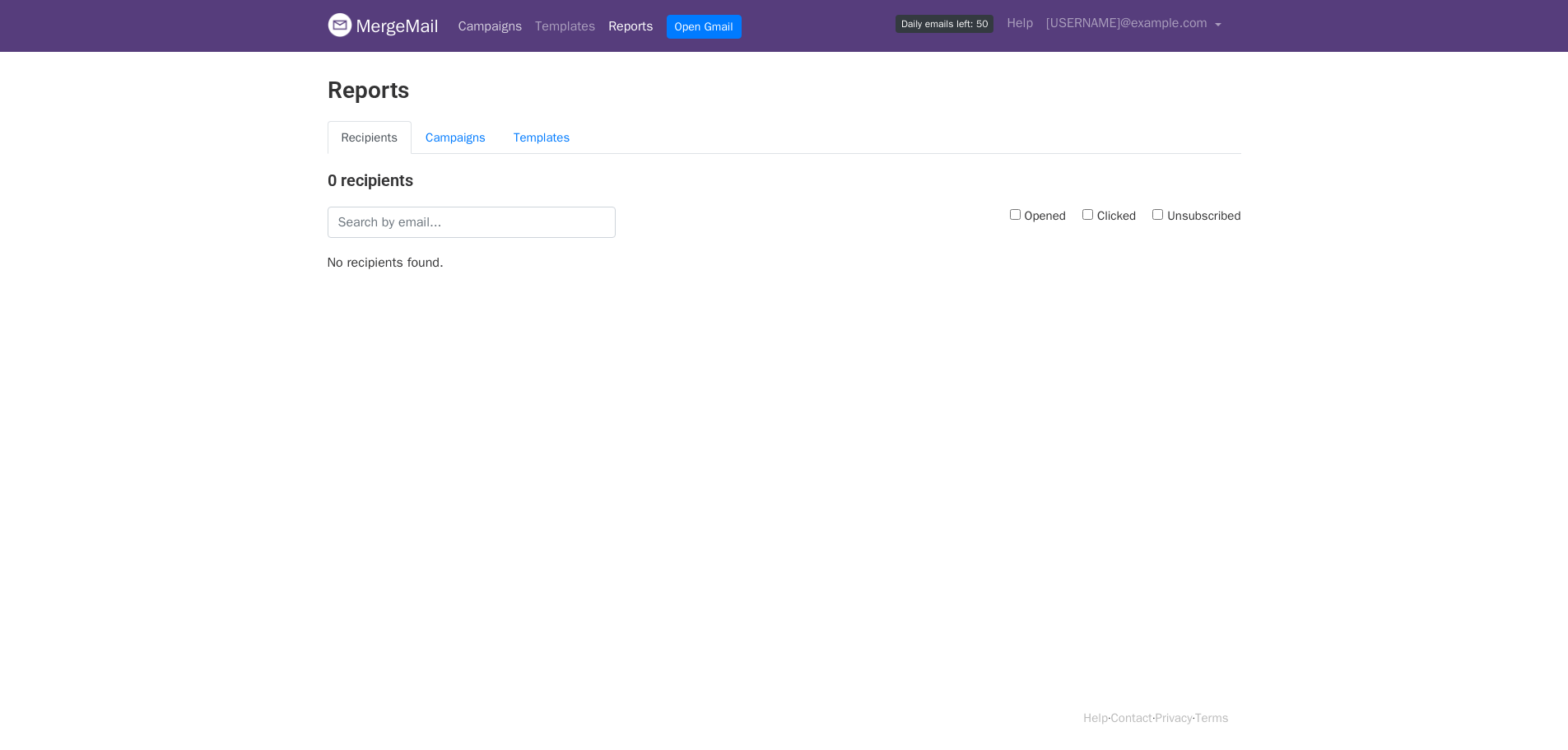 click on "Campaigns" at bounding box center (491, 26) 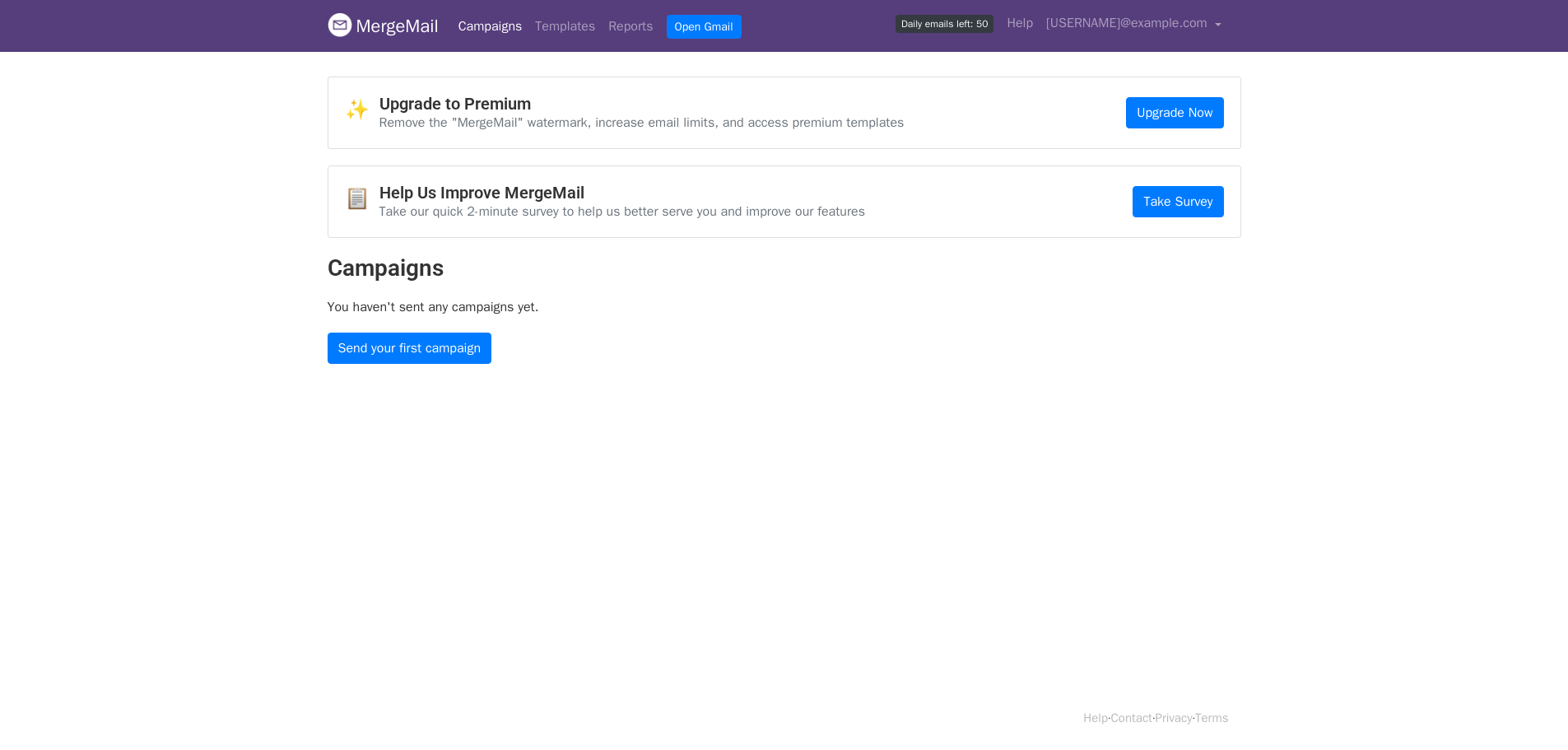 scroll, scrollTop: 0, scrollLeft: 0, axis: both 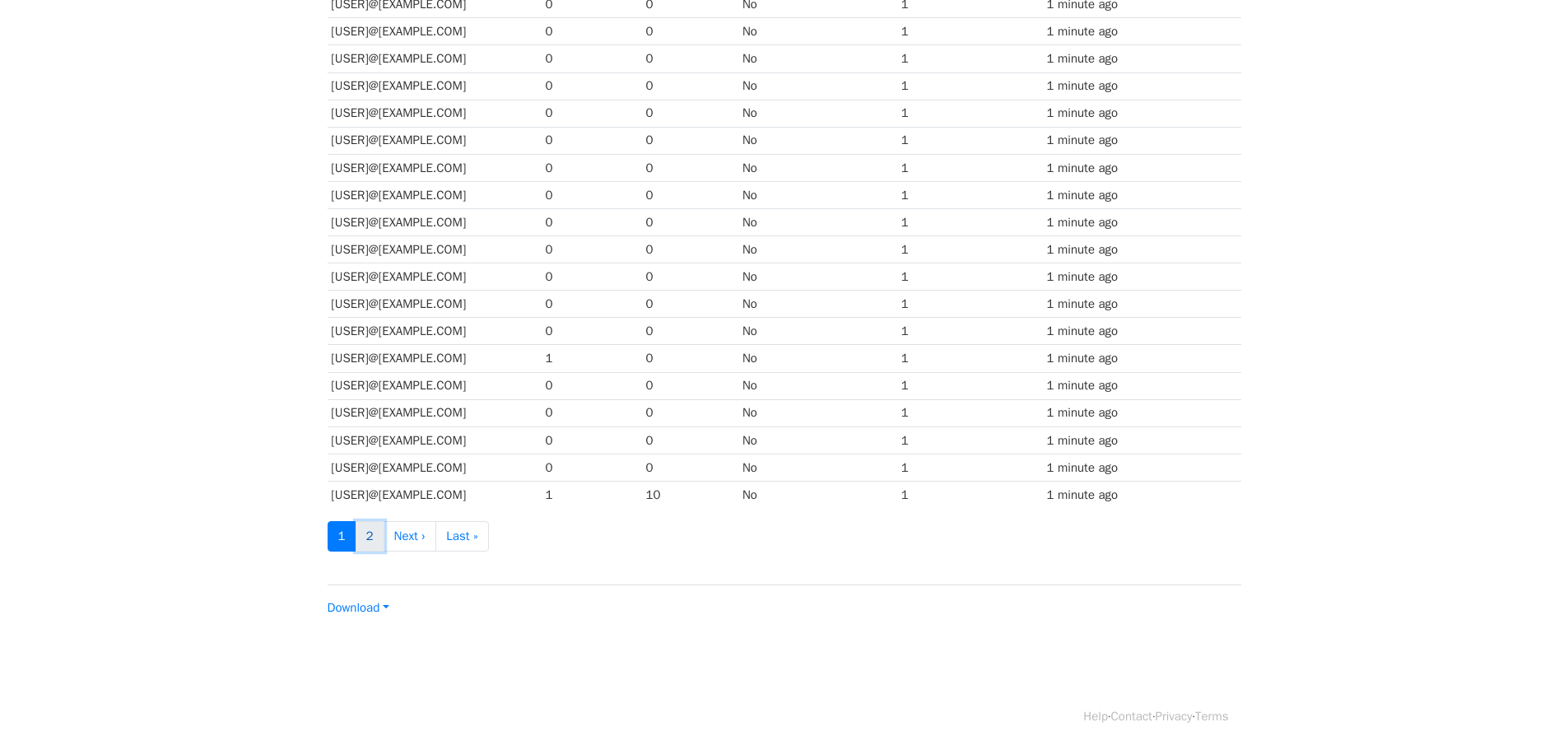 click on "2" at bounding box center [370, 536] 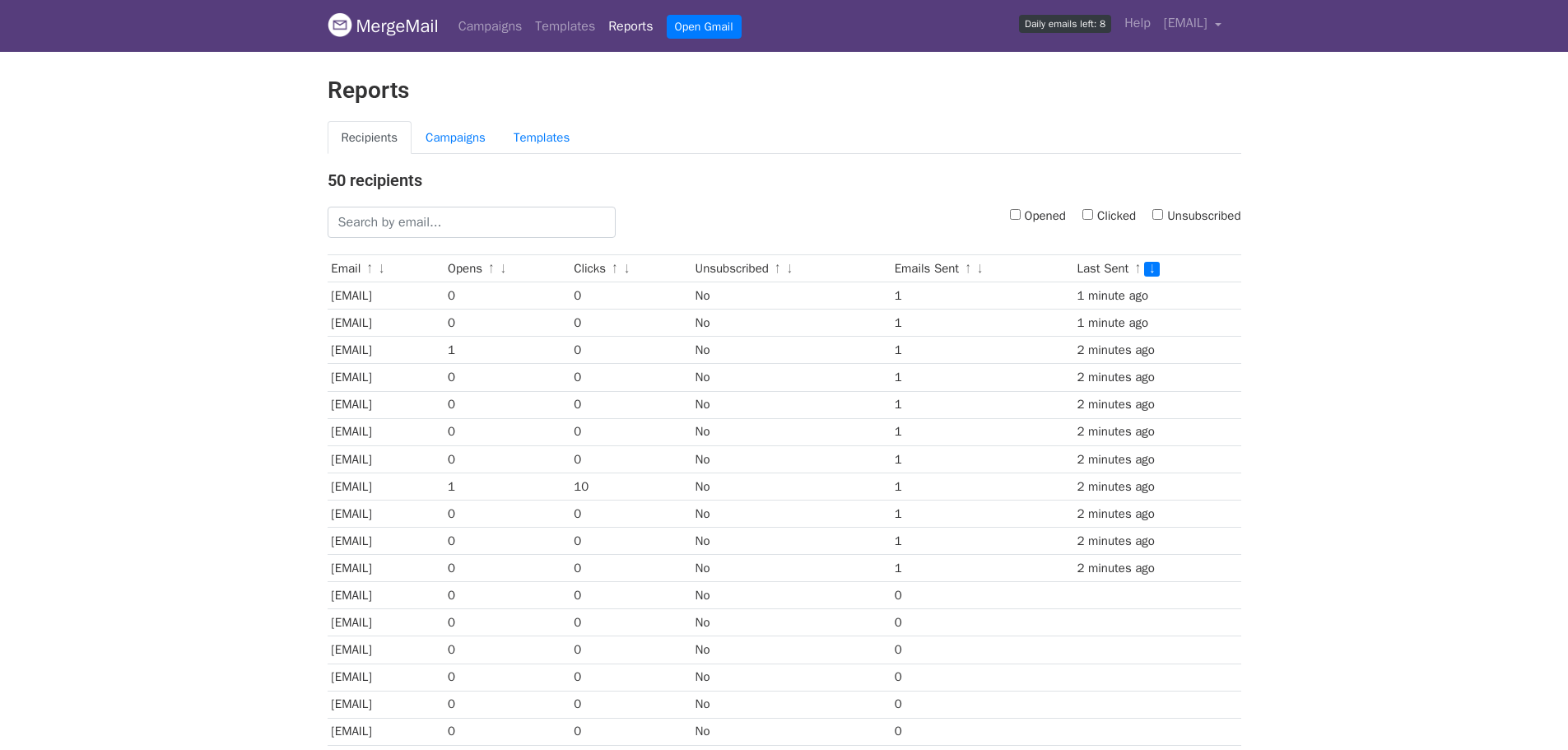scroll, scrollTop: 0, scrollLeft: 0, axis: both 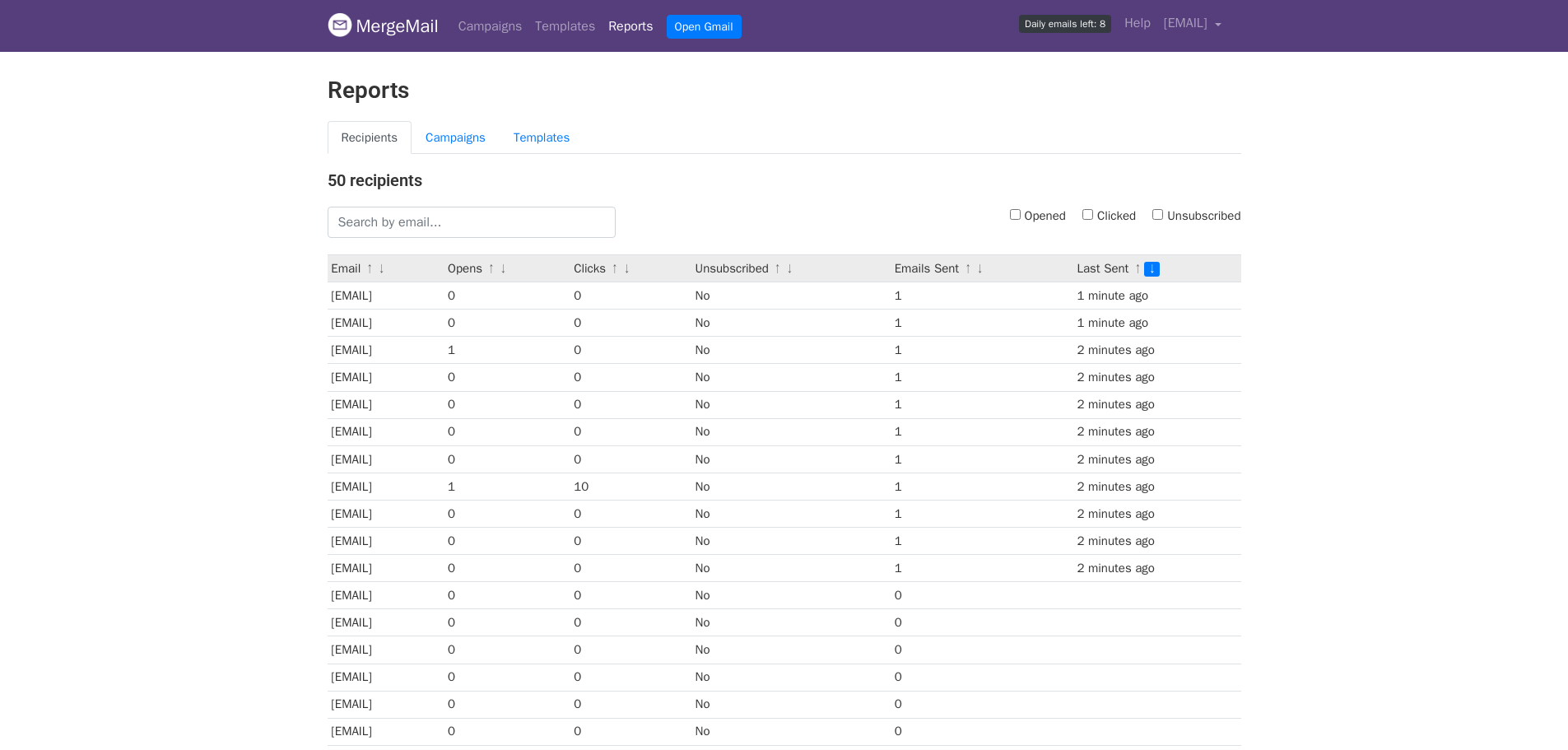 click on "Opens
↑
↓" at bounding box center (506, 268) 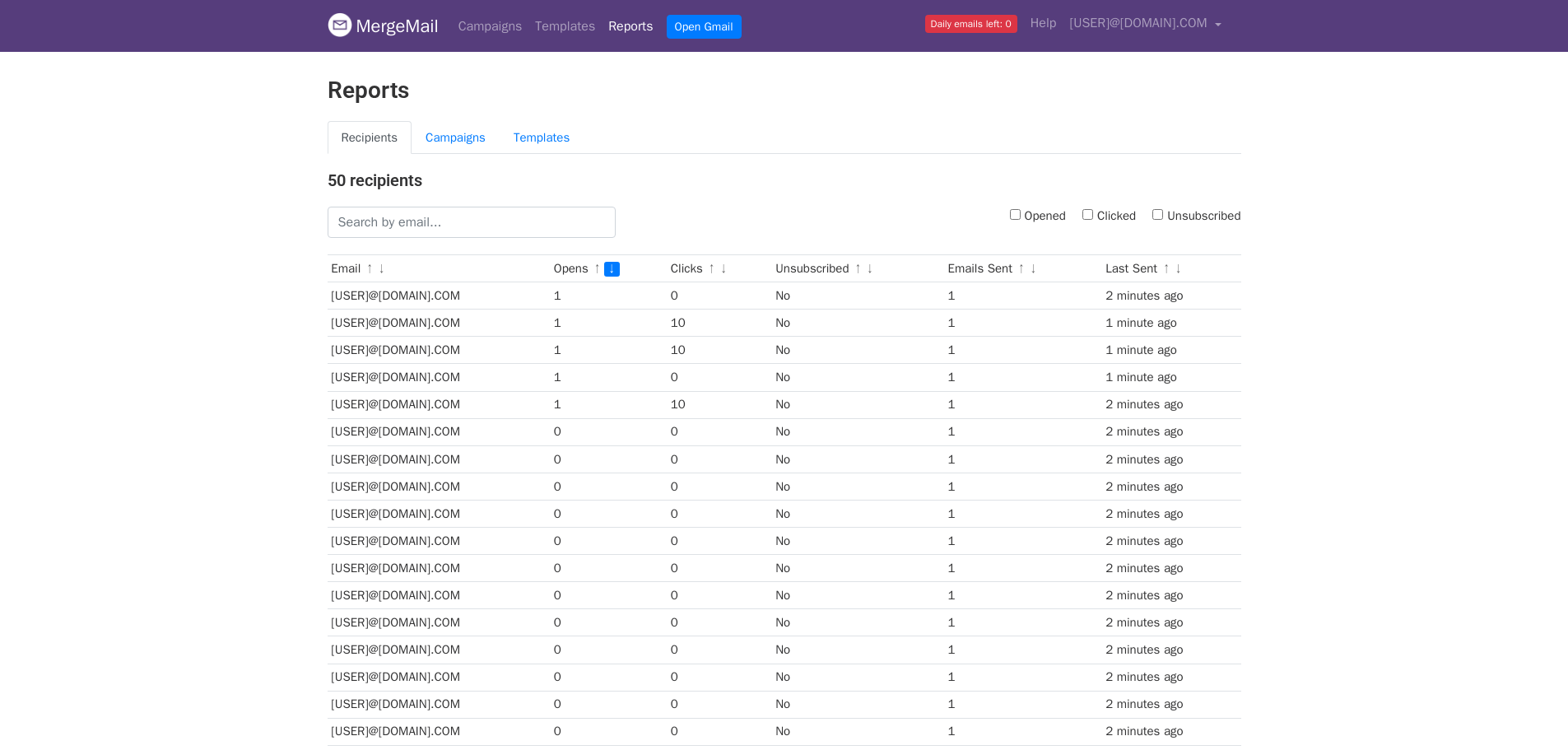 scroll, scrollTop: 0, scrollLeft: 0, axis: both 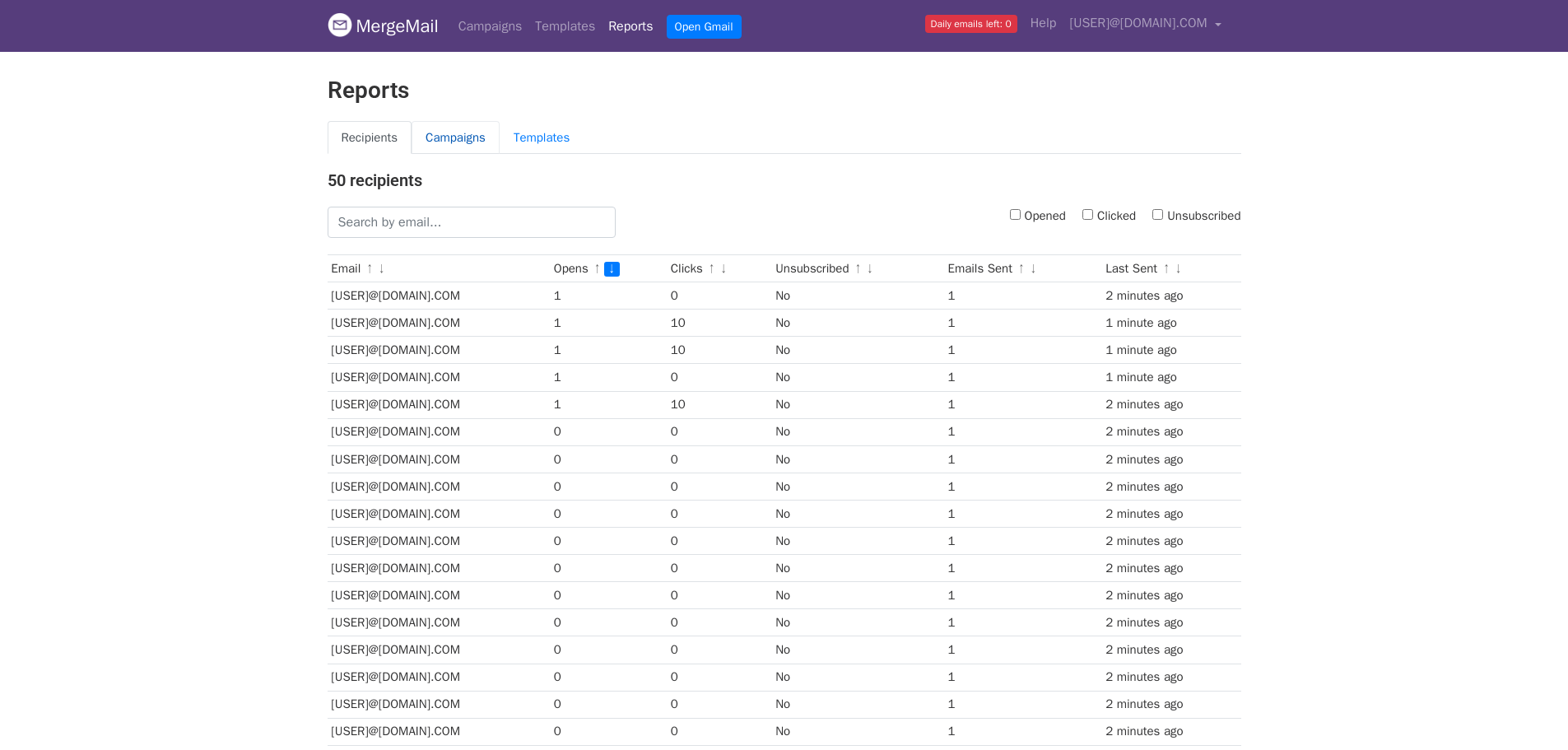 click on "Campaigns" at bounding box center [455, 137] 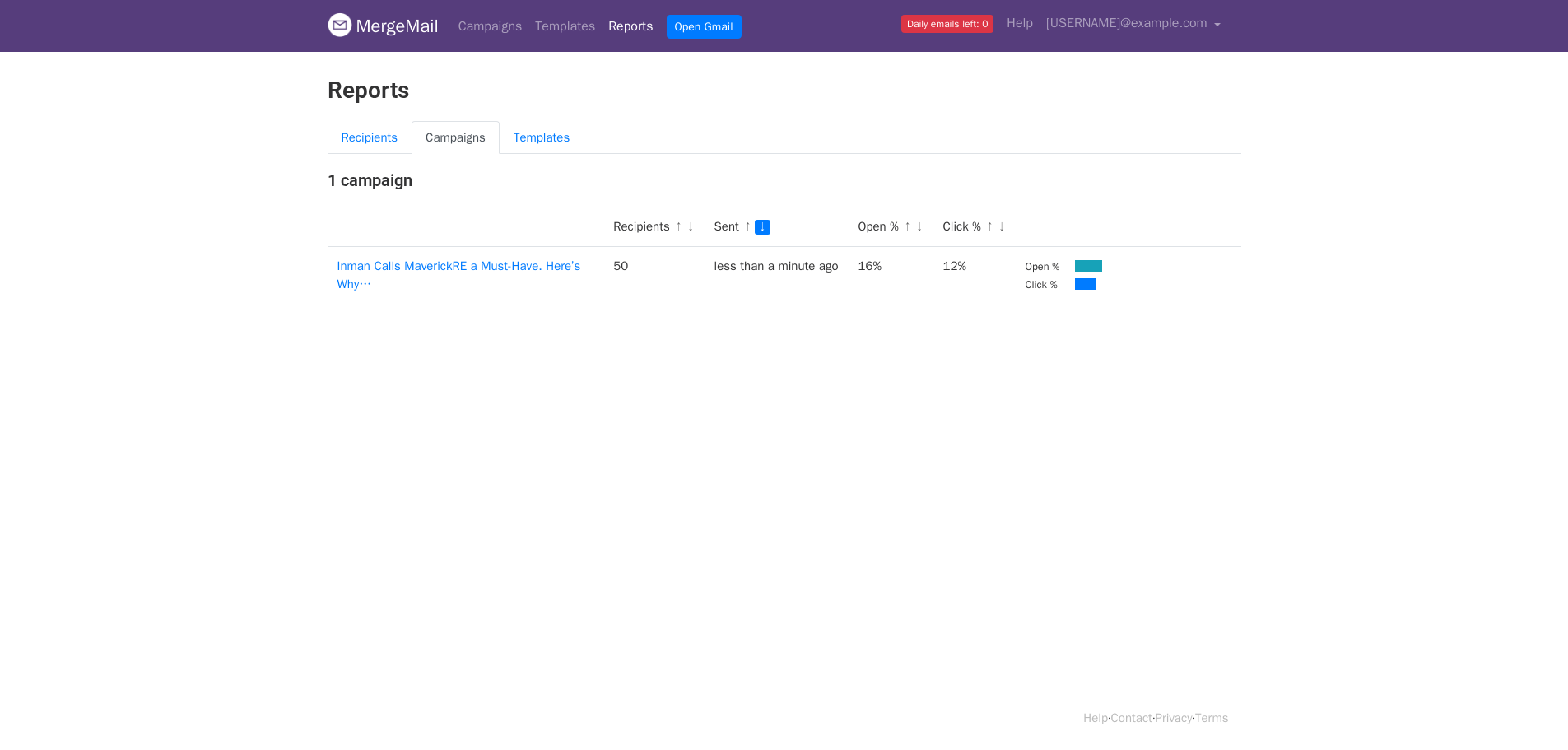 scroll, scrollTop: 0, scrollLeft: 0, axis: both 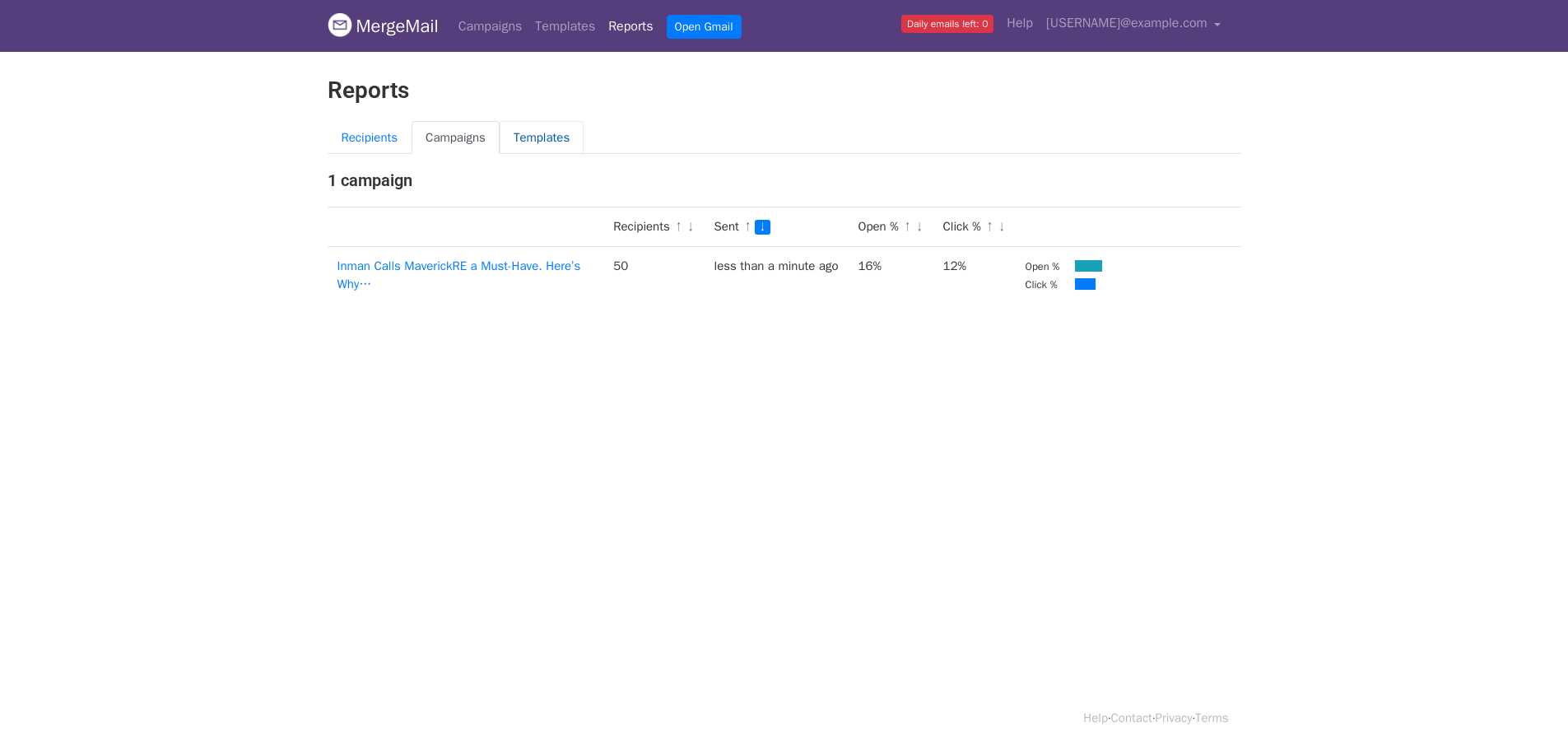 click on "Templates" at bounding box center (542, 137) 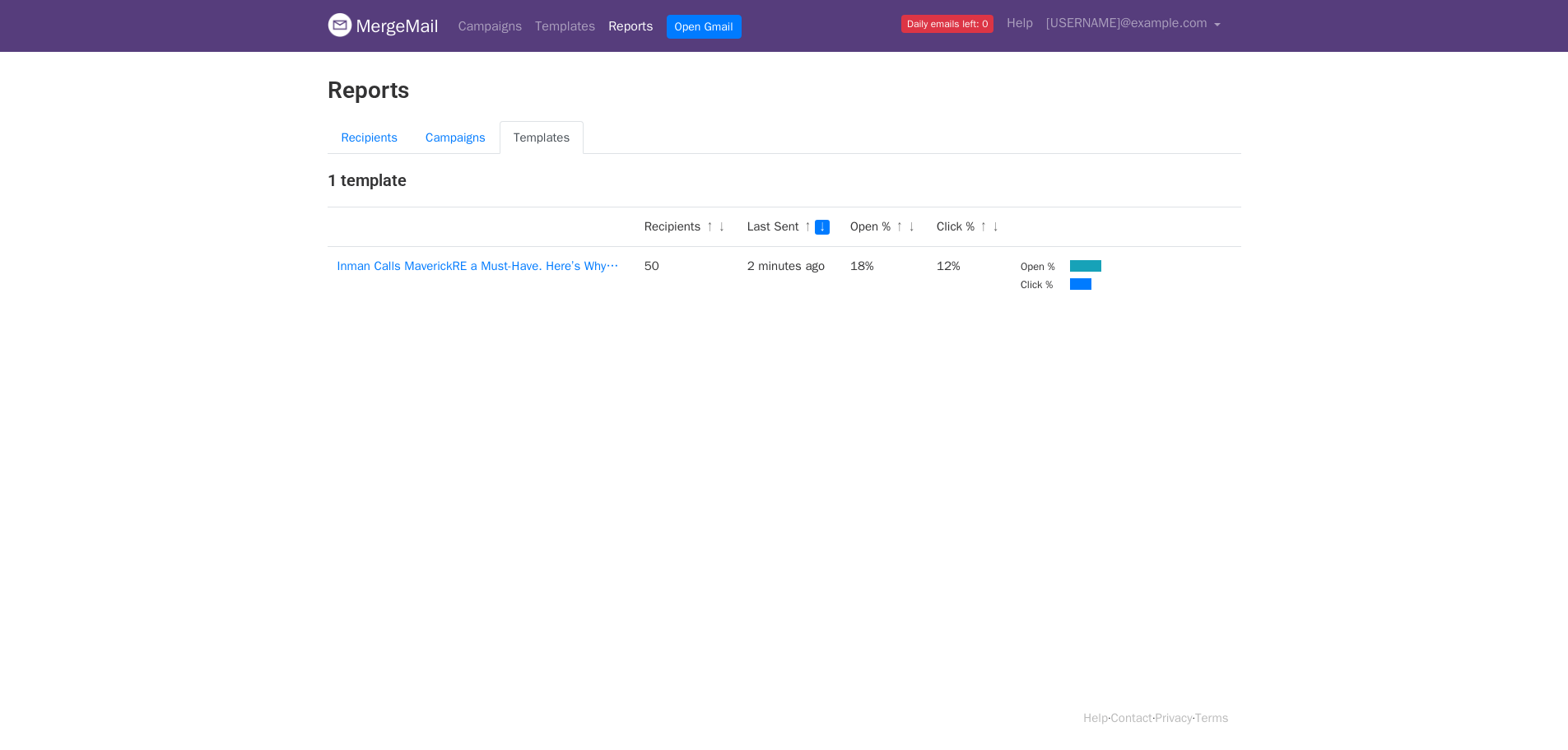 scroll, scrollTop: 0, scrollLeft: 0, axis: both 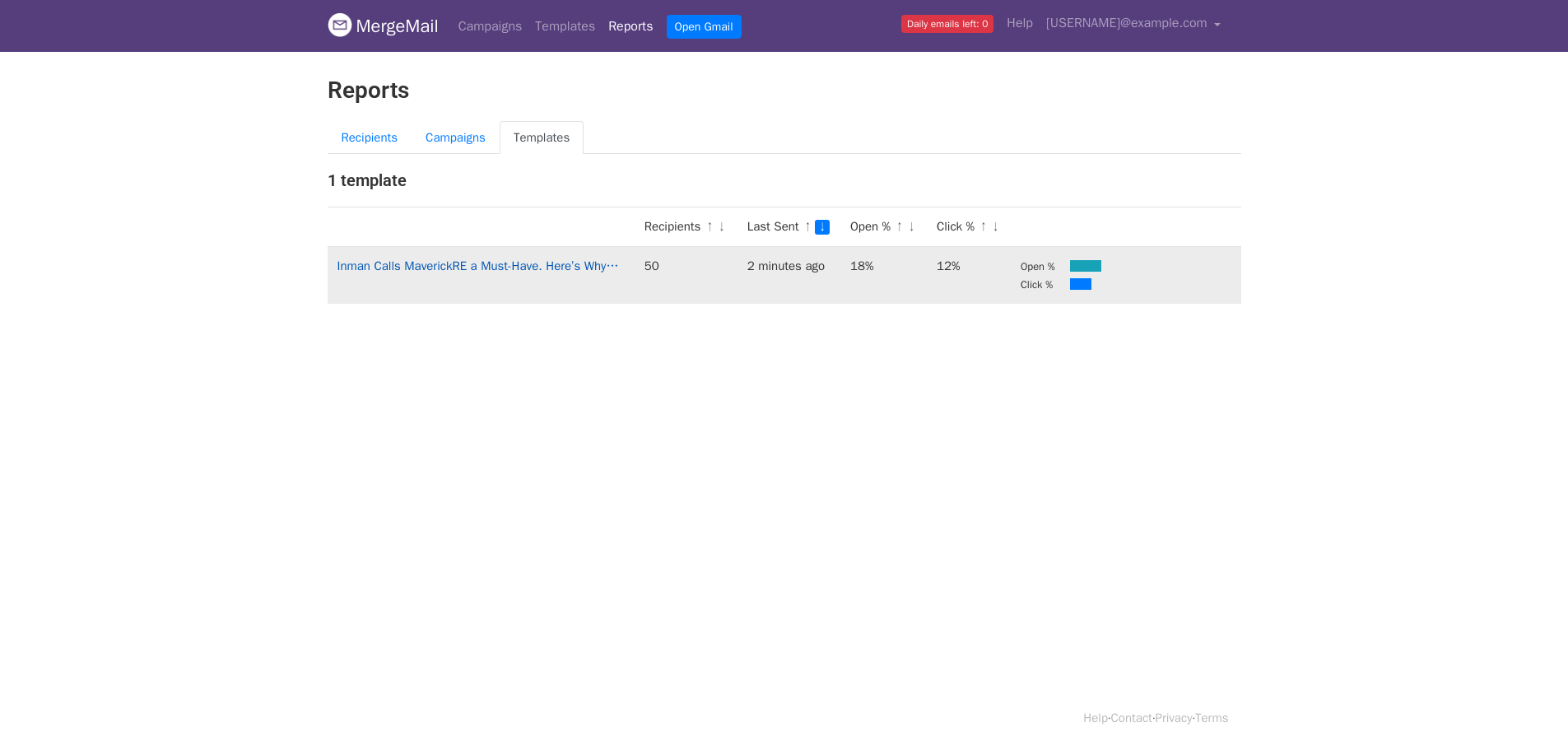 click on "Inman Calls MaverickRE a Must-Have. Here’s Why…" at bounding box center [478, 266] 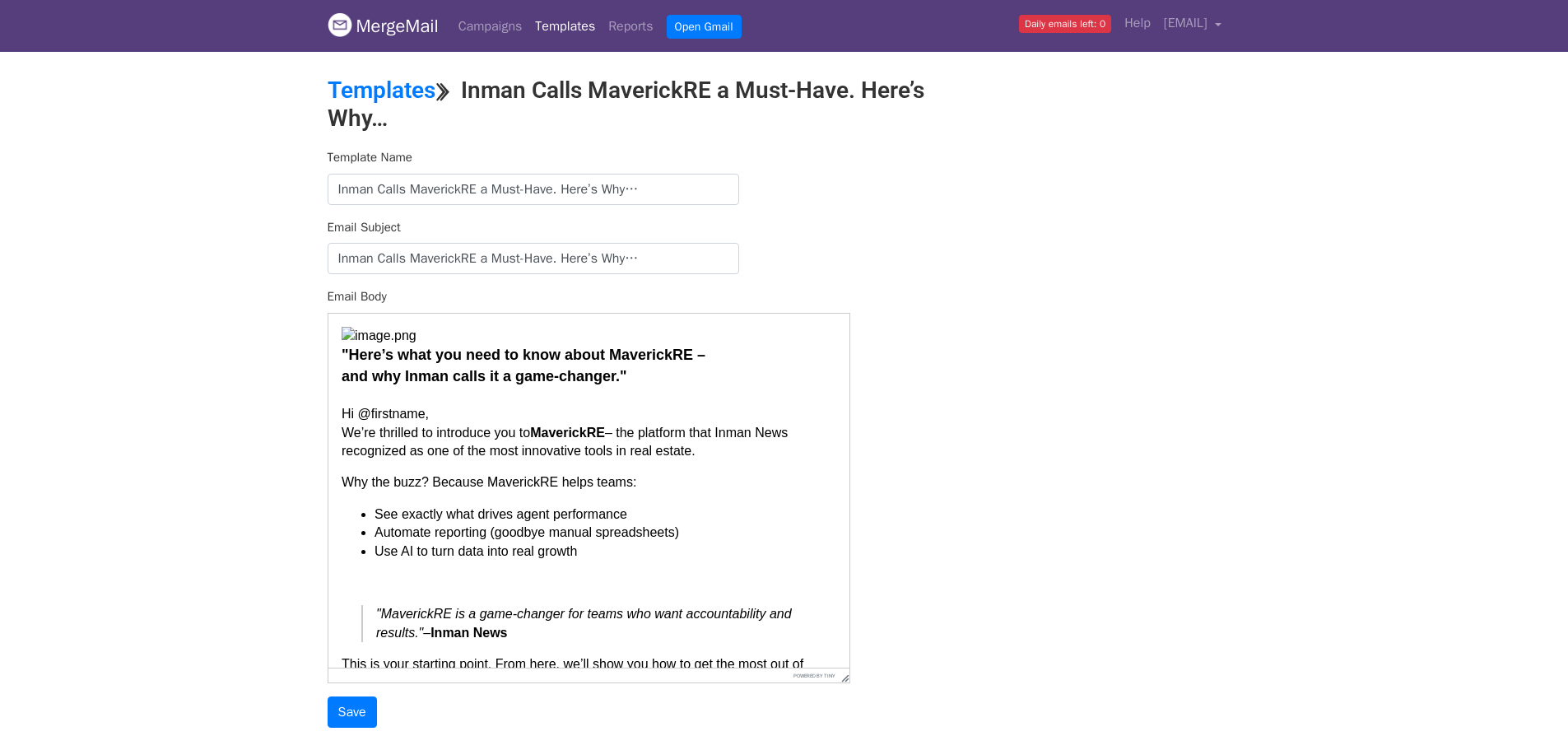 scroll, scrollTop: 0, scrollLeft: 0, axis: both 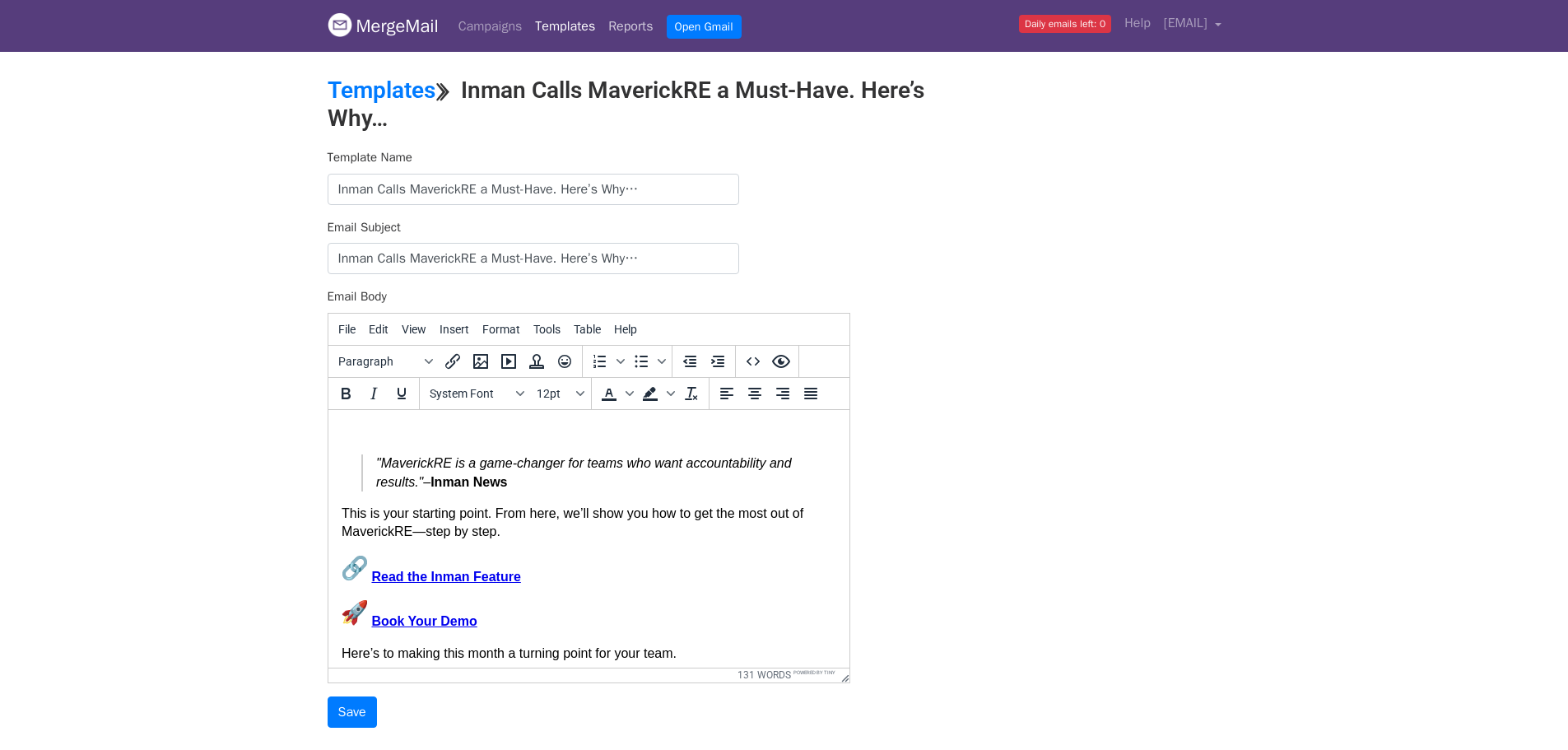 click on "Reports" at bounding box center (630, 26) 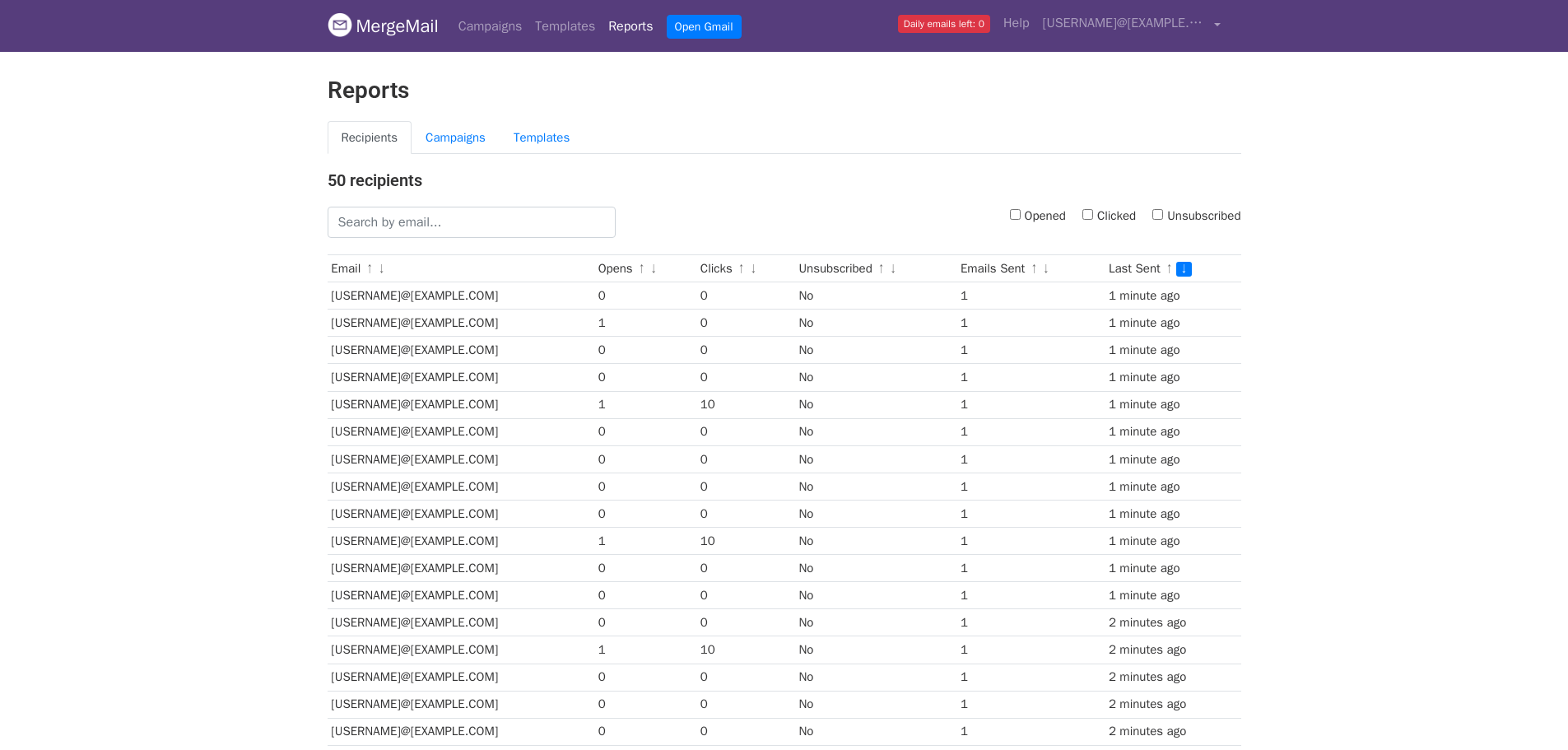 scroll, scrollTop: 0, scrollLeft: 0, axis: both 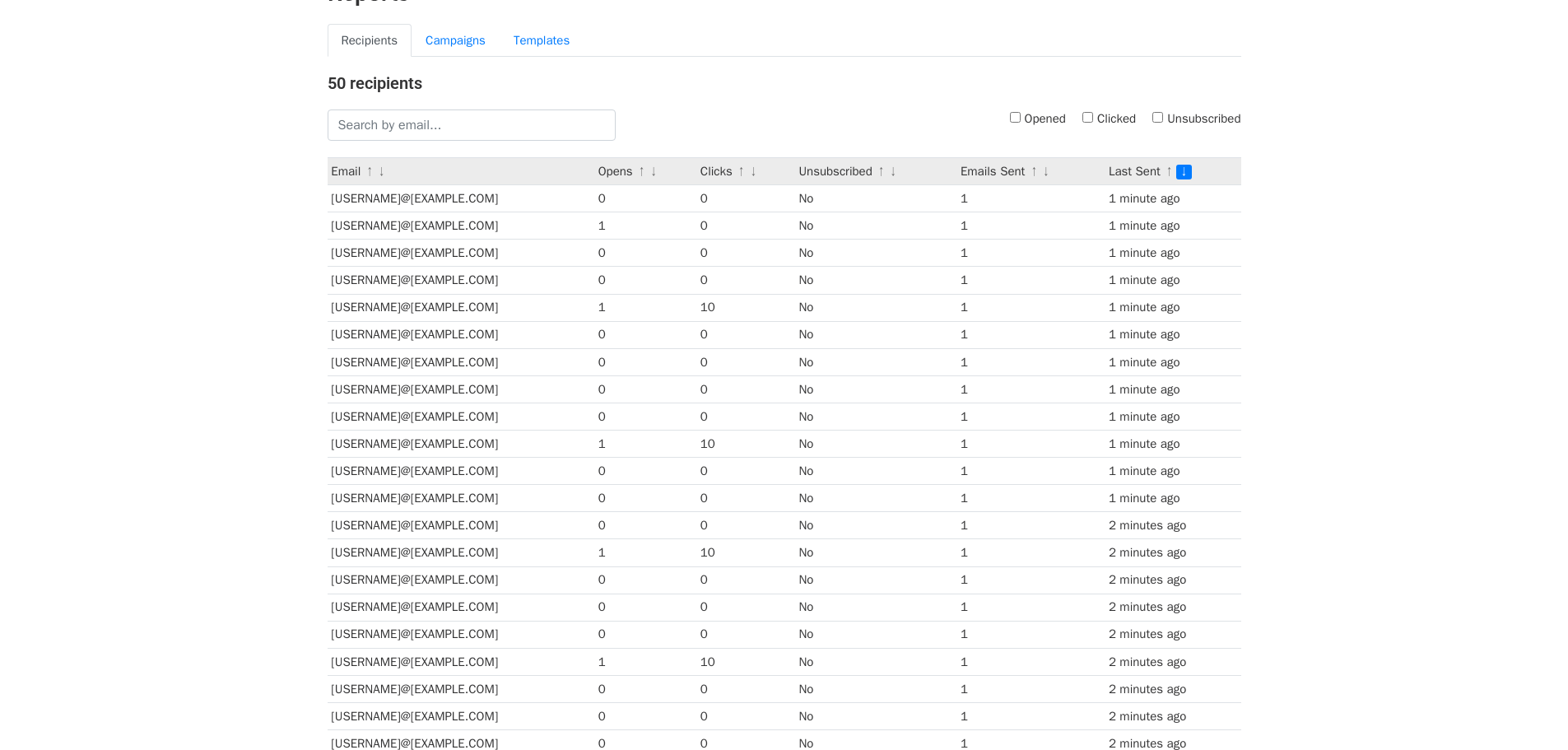 click on "↓" at bounding box center [654, 172] 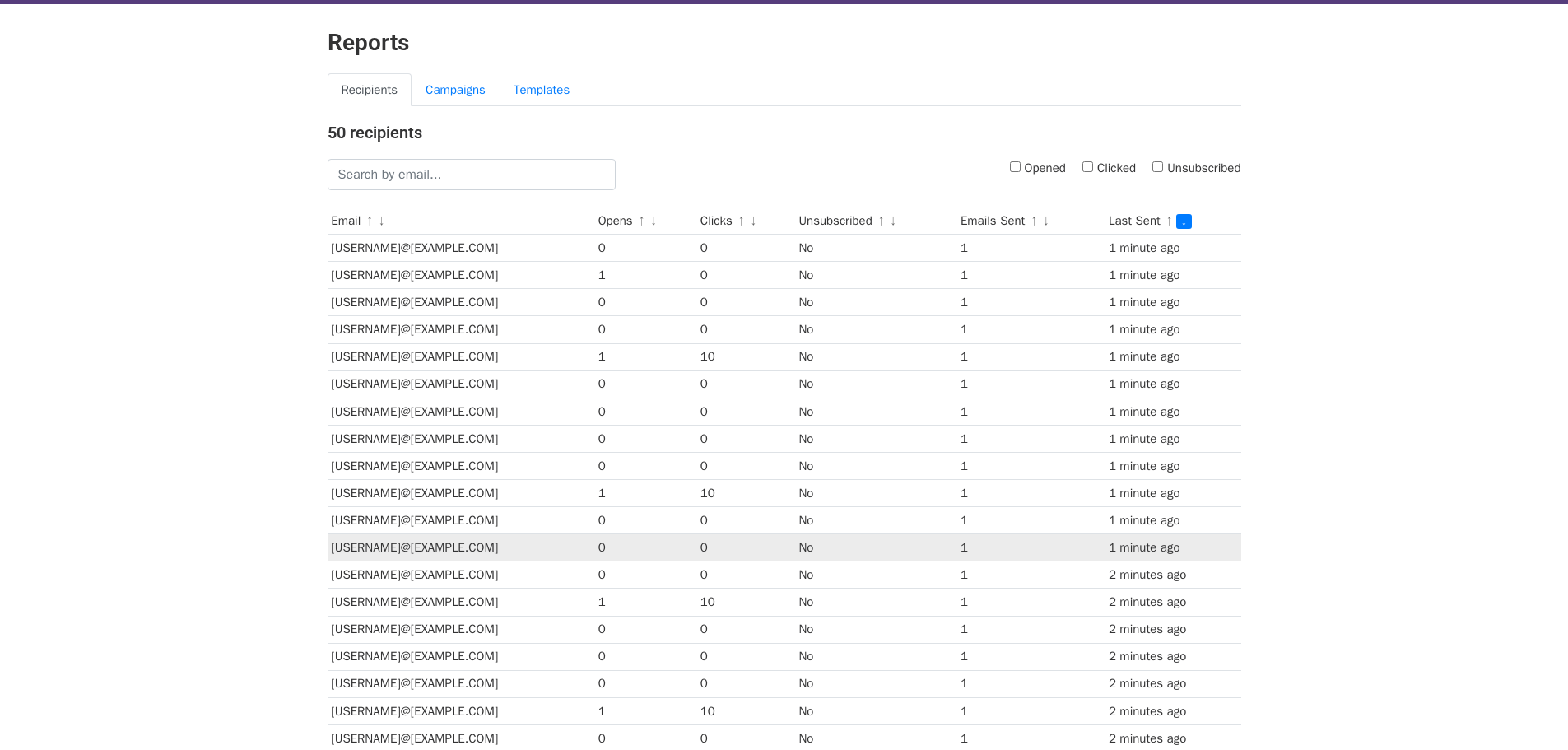 scroll, scrollTop: 0, scrollLeft: 0, axis: both 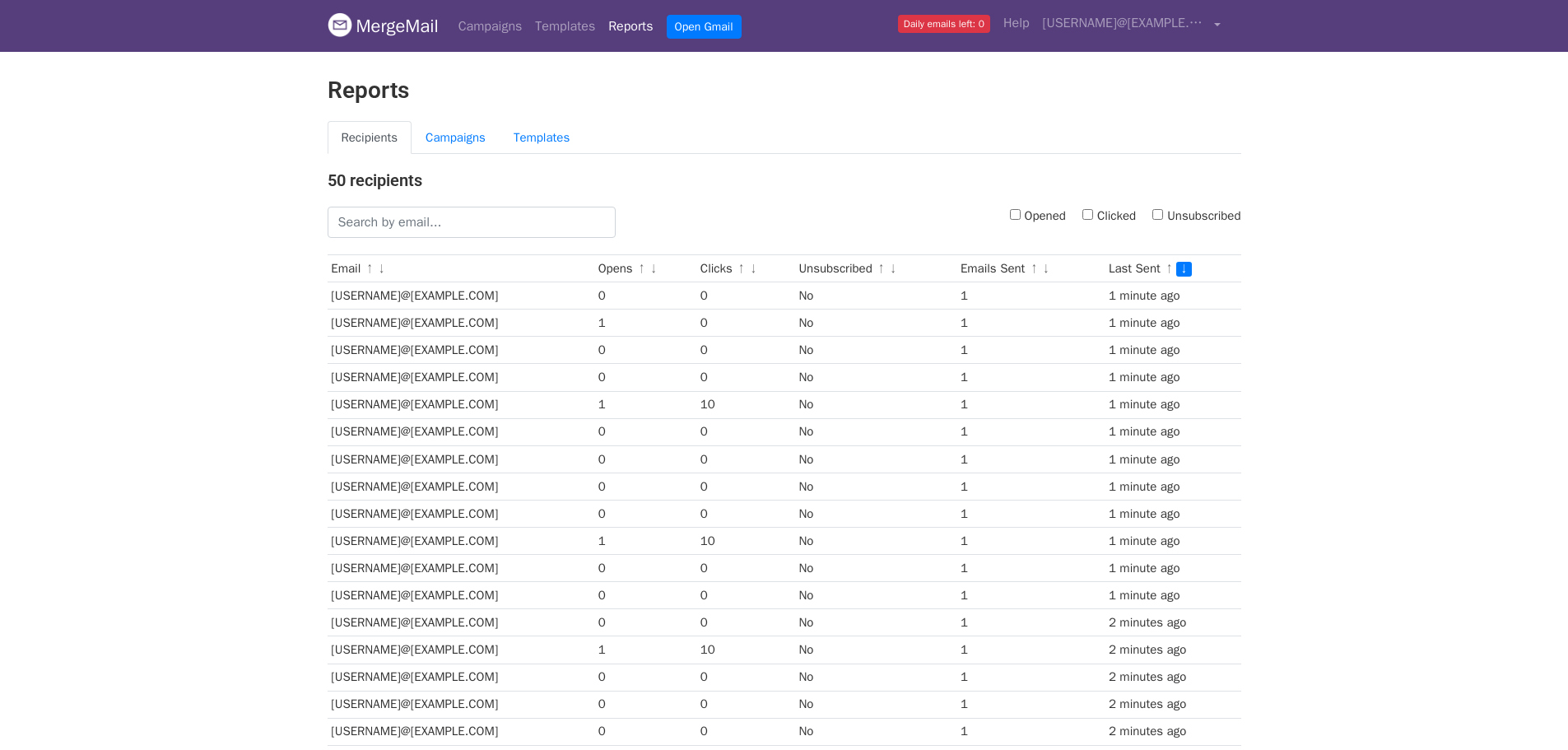 click on "Opened" at bounding box center (1015, 214) 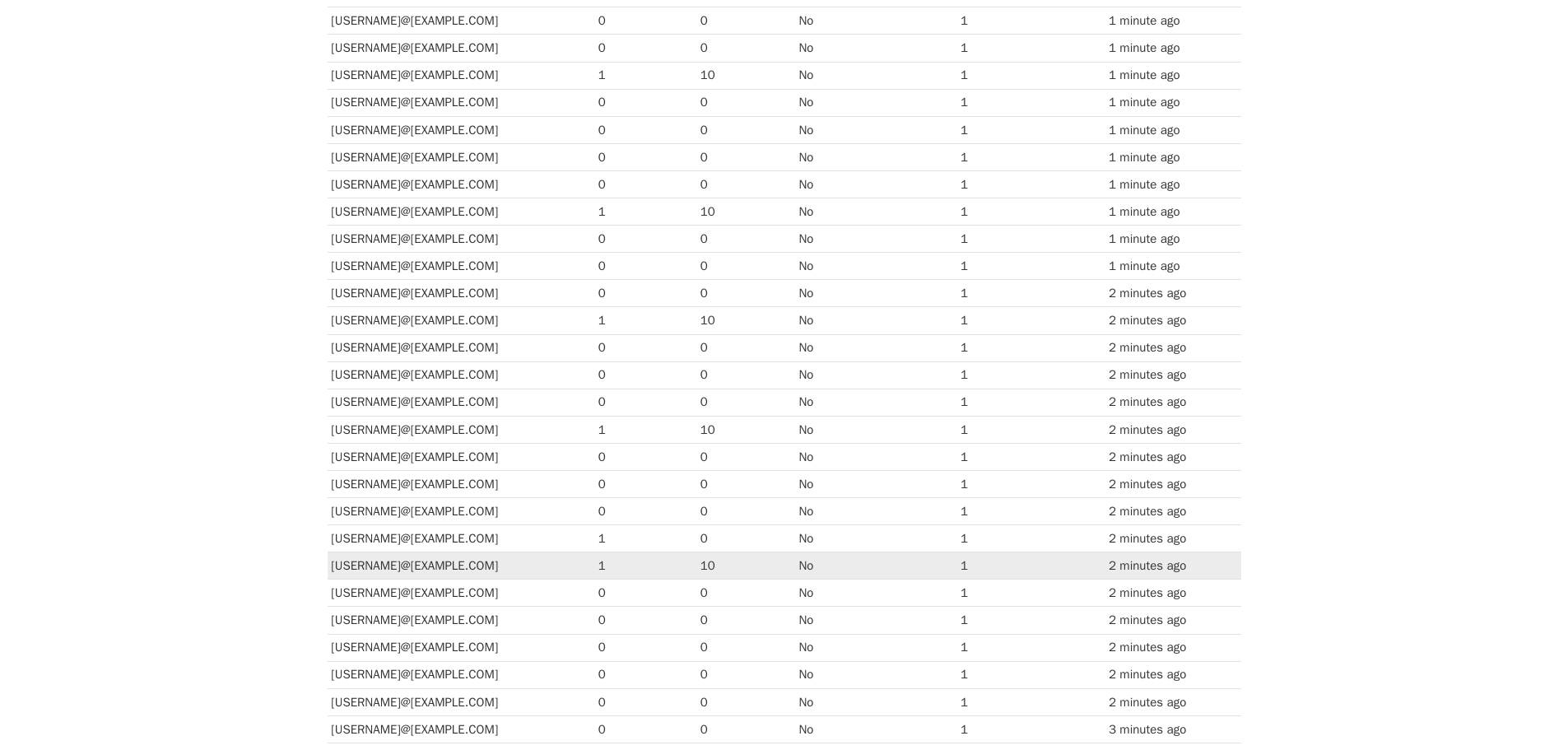 scroll, scrollTop: 97, scrollLeft: 0, axis: vertical 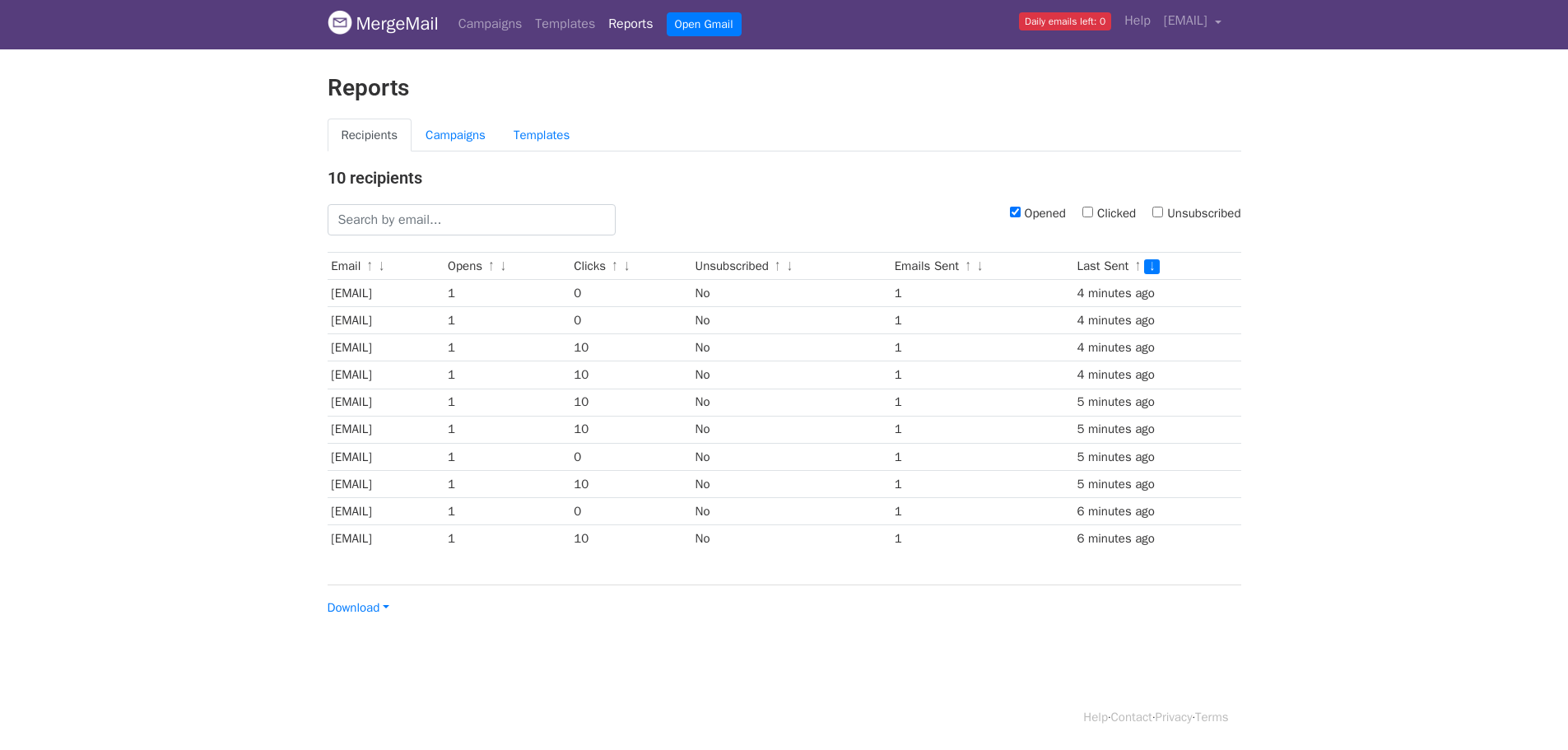 click on "Recipients
Campaigns
Templates" at bounding box center [784, 135] 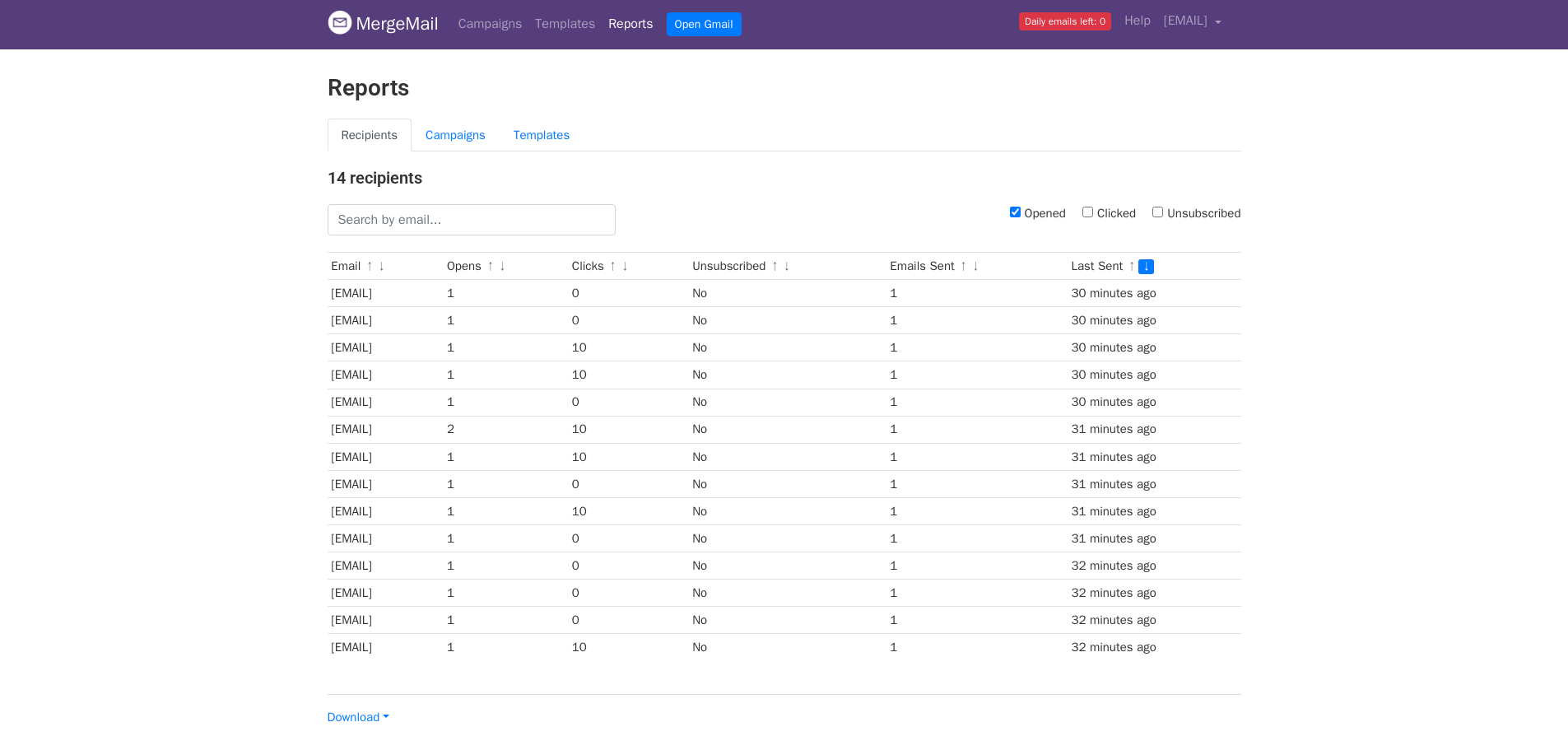 scroll, scrollTop: 2, scrollLeft: 0, axis: vertical 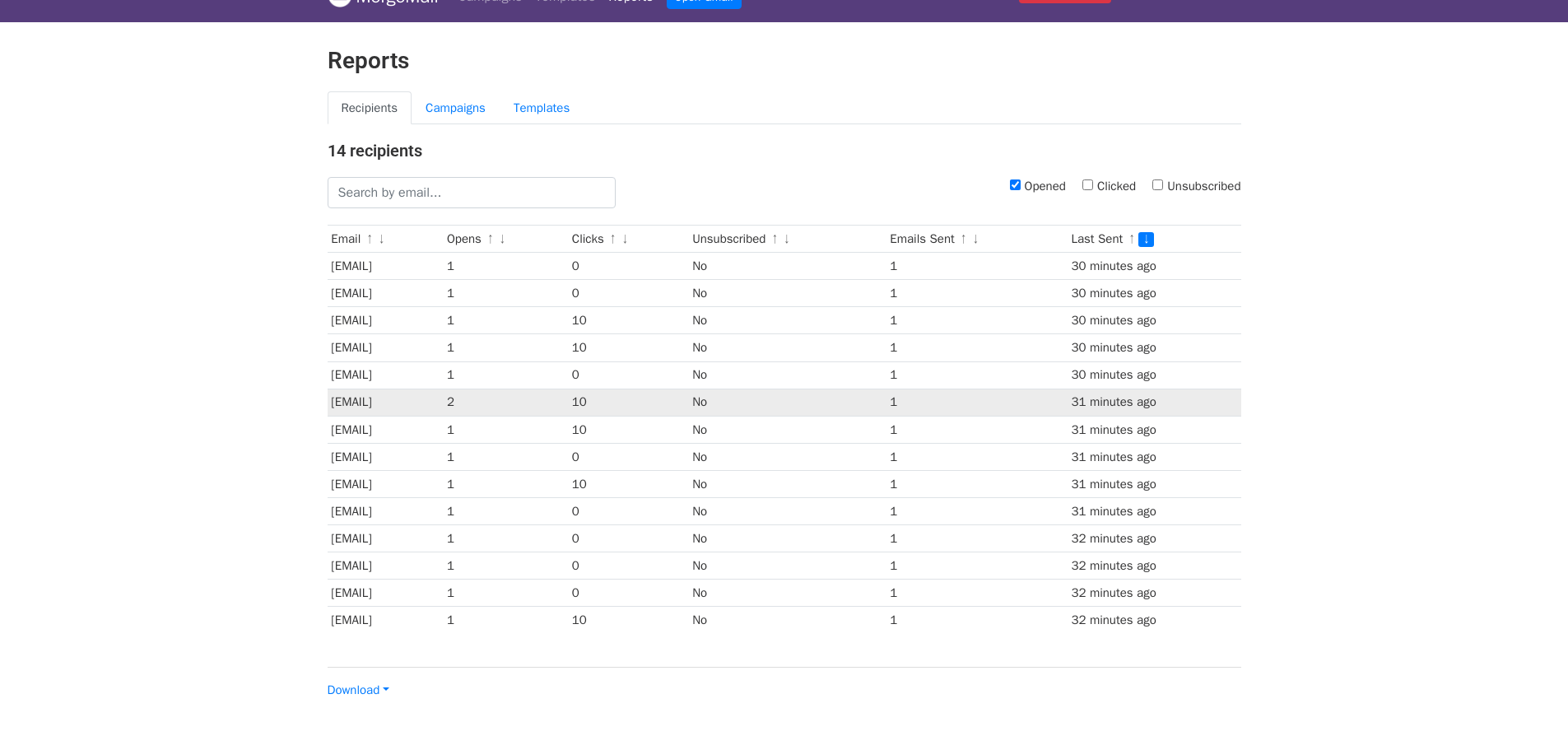 drag, startPoint x: 525, startPoint y: 397, endPoint x: 329, endPoint y: 403, distance: 196.09182 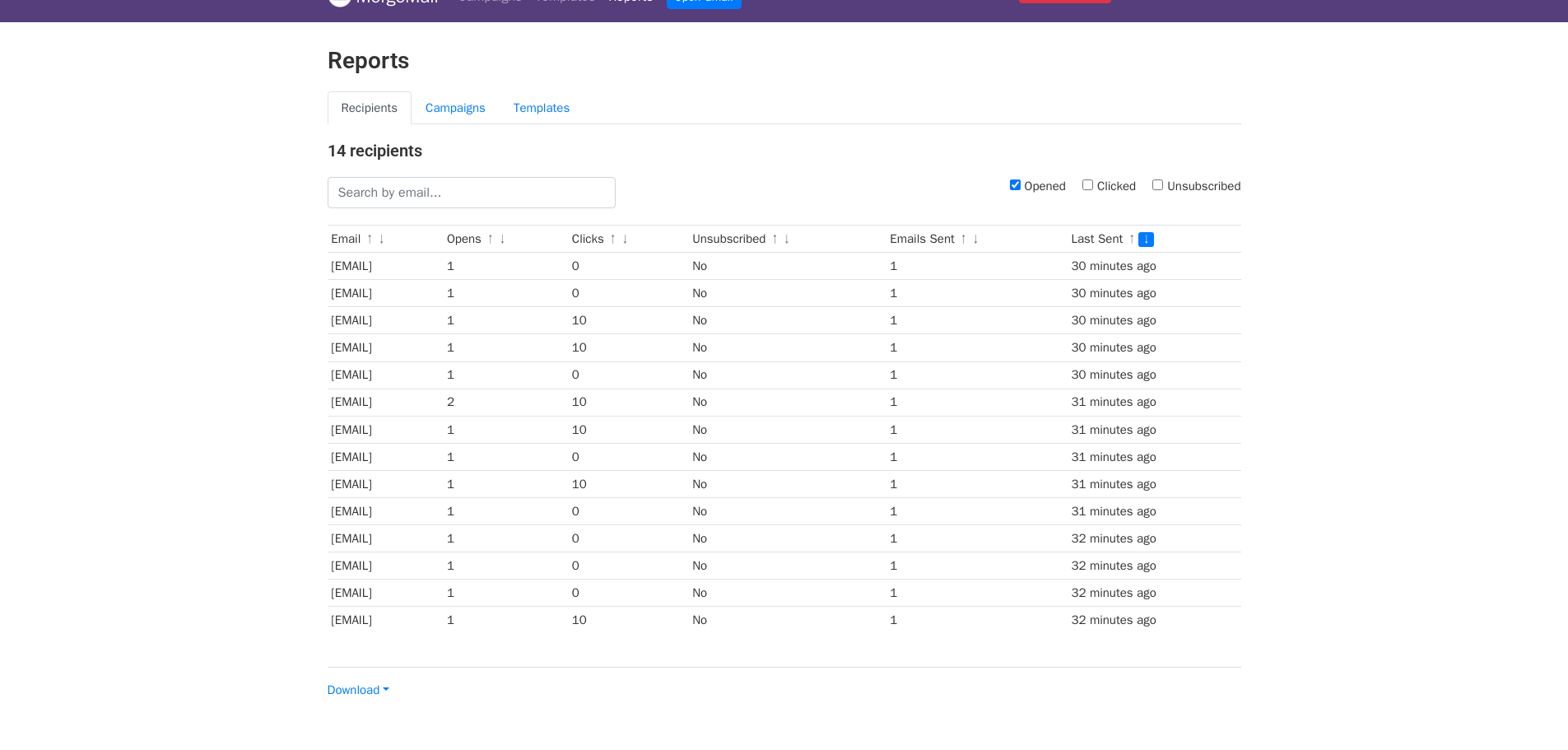 copy on "[EMAIL]" 